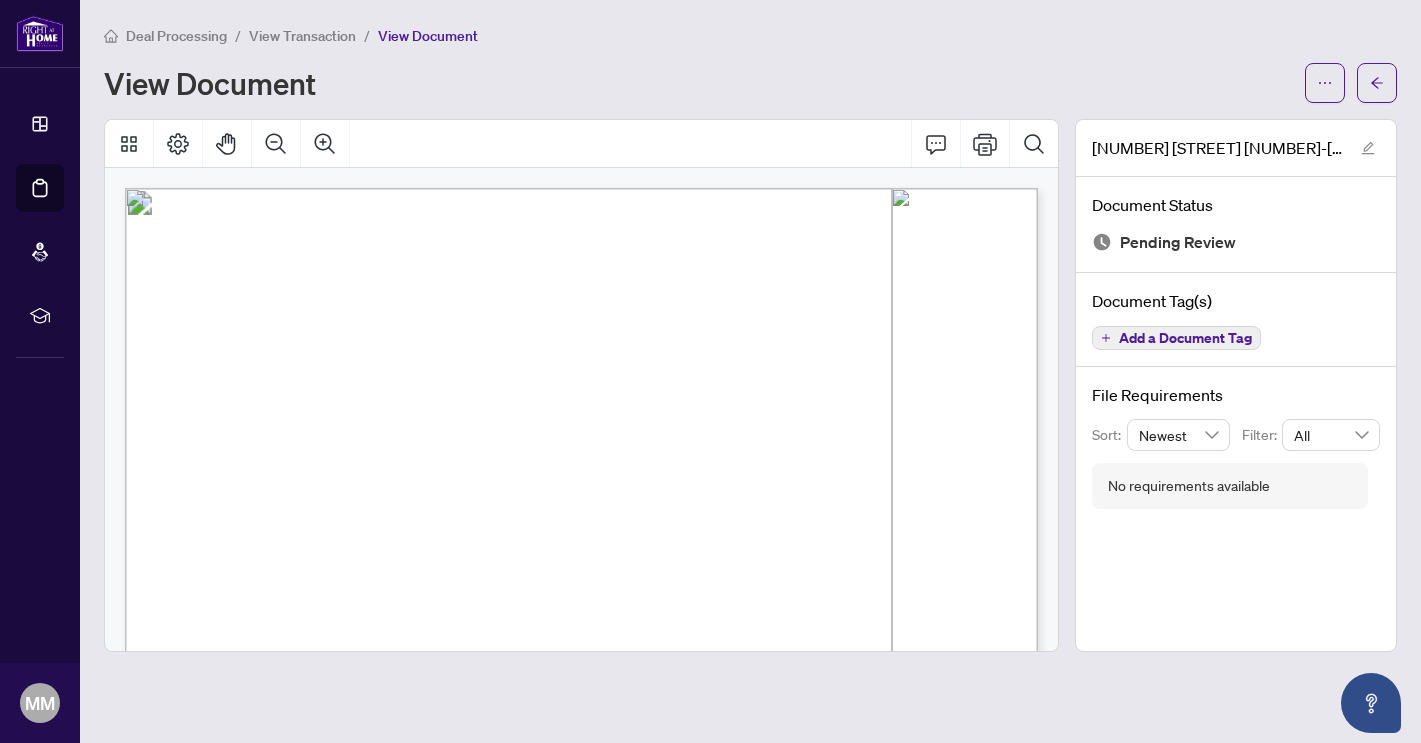 scroll, scrollTop: 0, scrollLeft: 0, axis: both 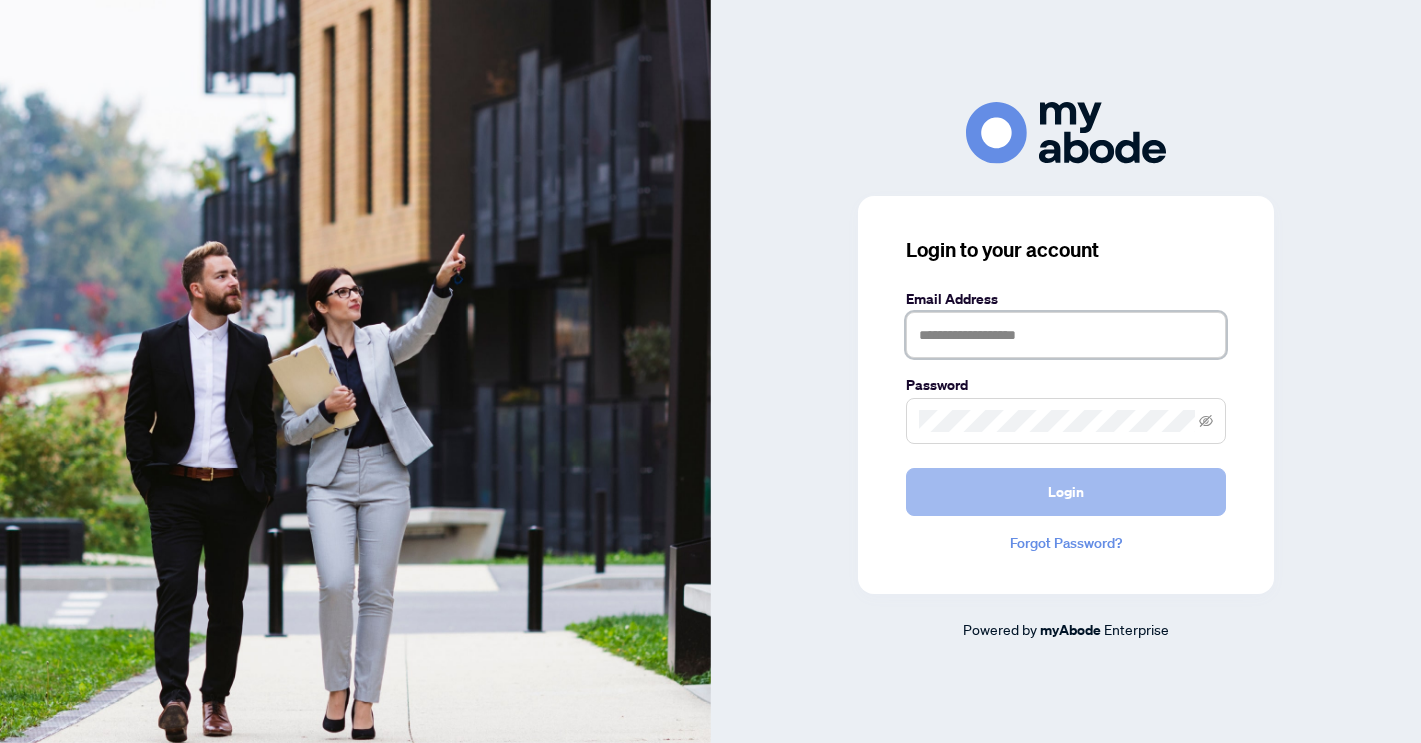 type on "**********" 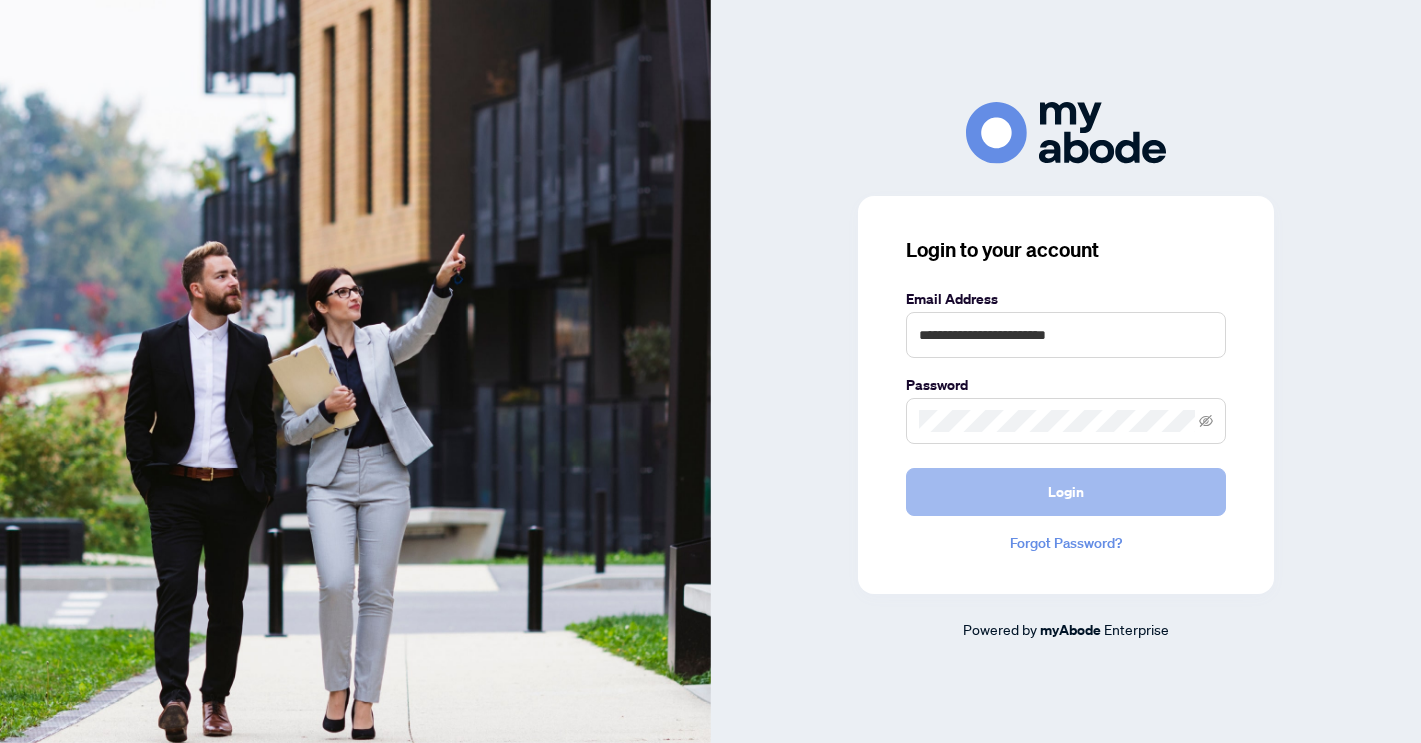 click on "Login" at bounding box center [1066, 492] 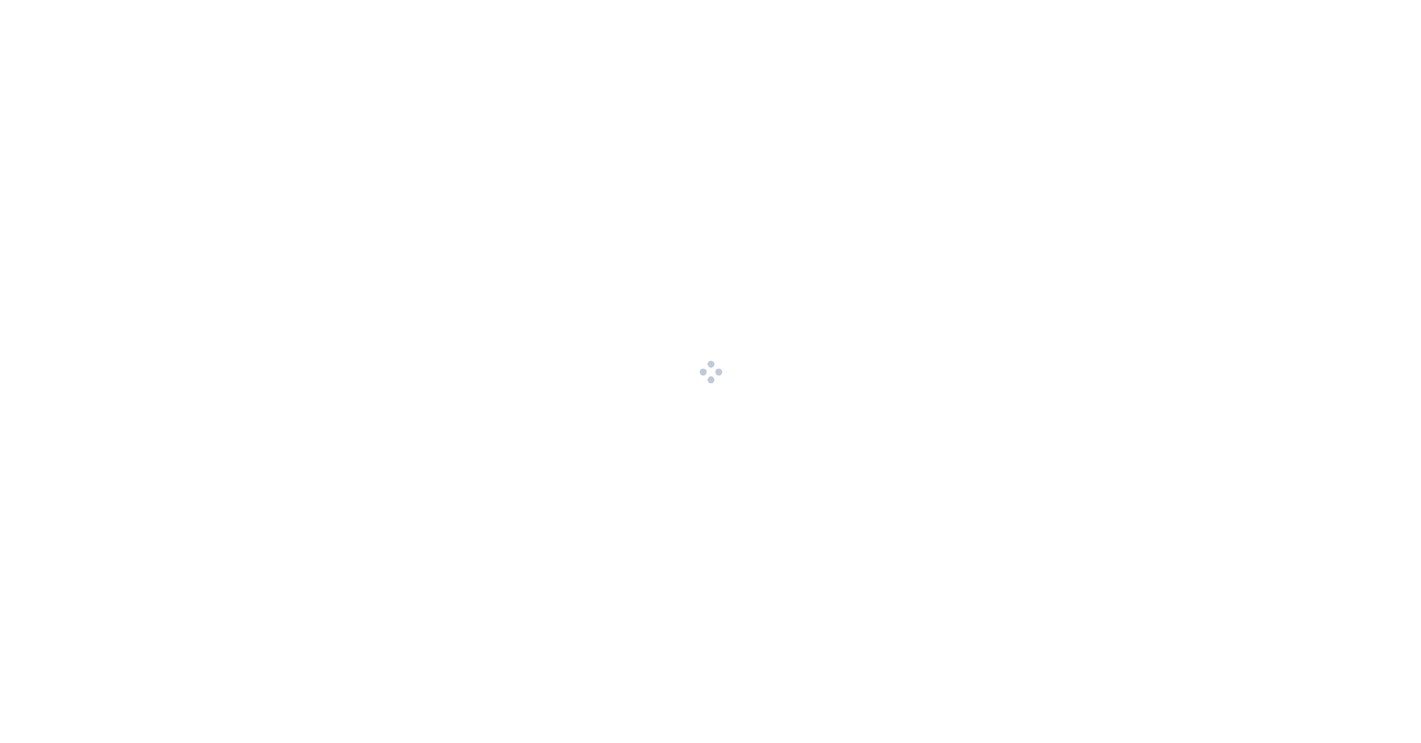 scroll, scrollTop: 0, scrollLeft: 0, axis: both 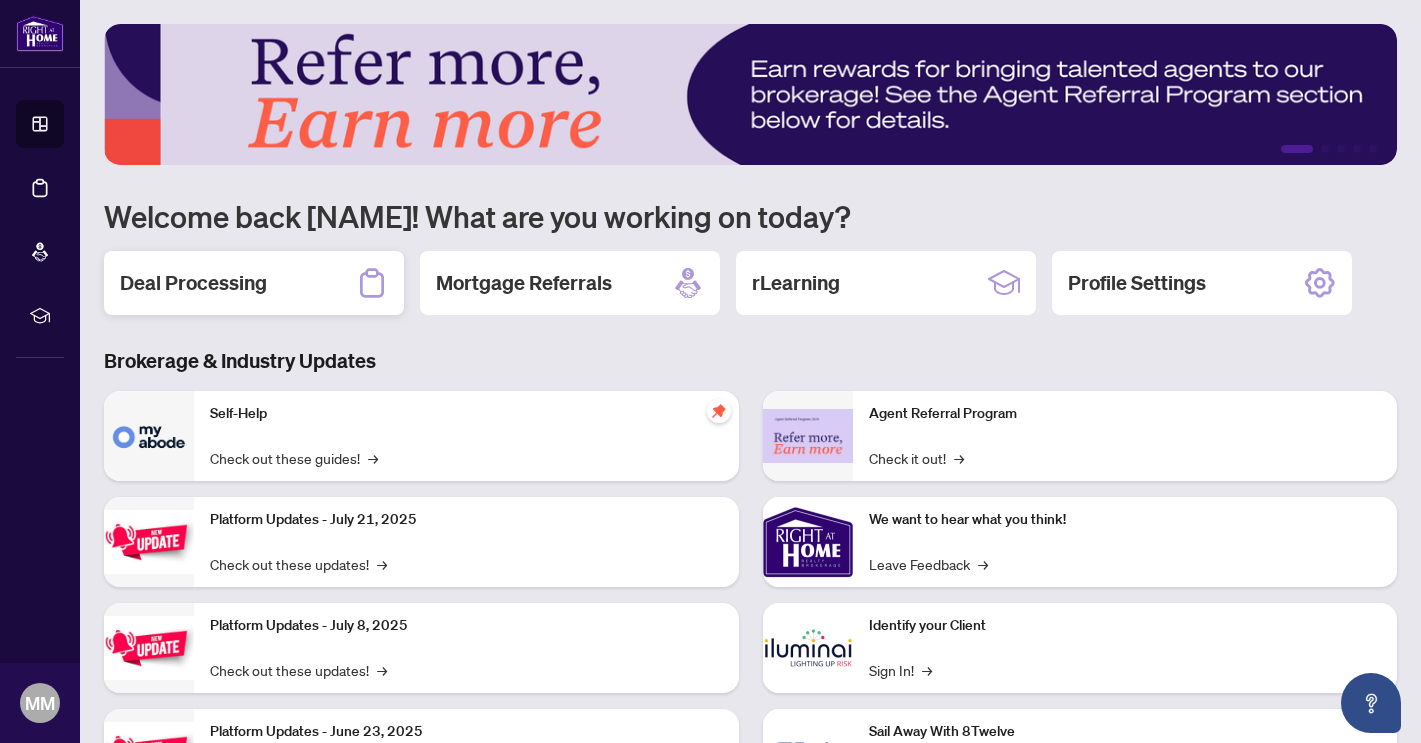 click on "Deal Processing" at bounding box center (254, 283) 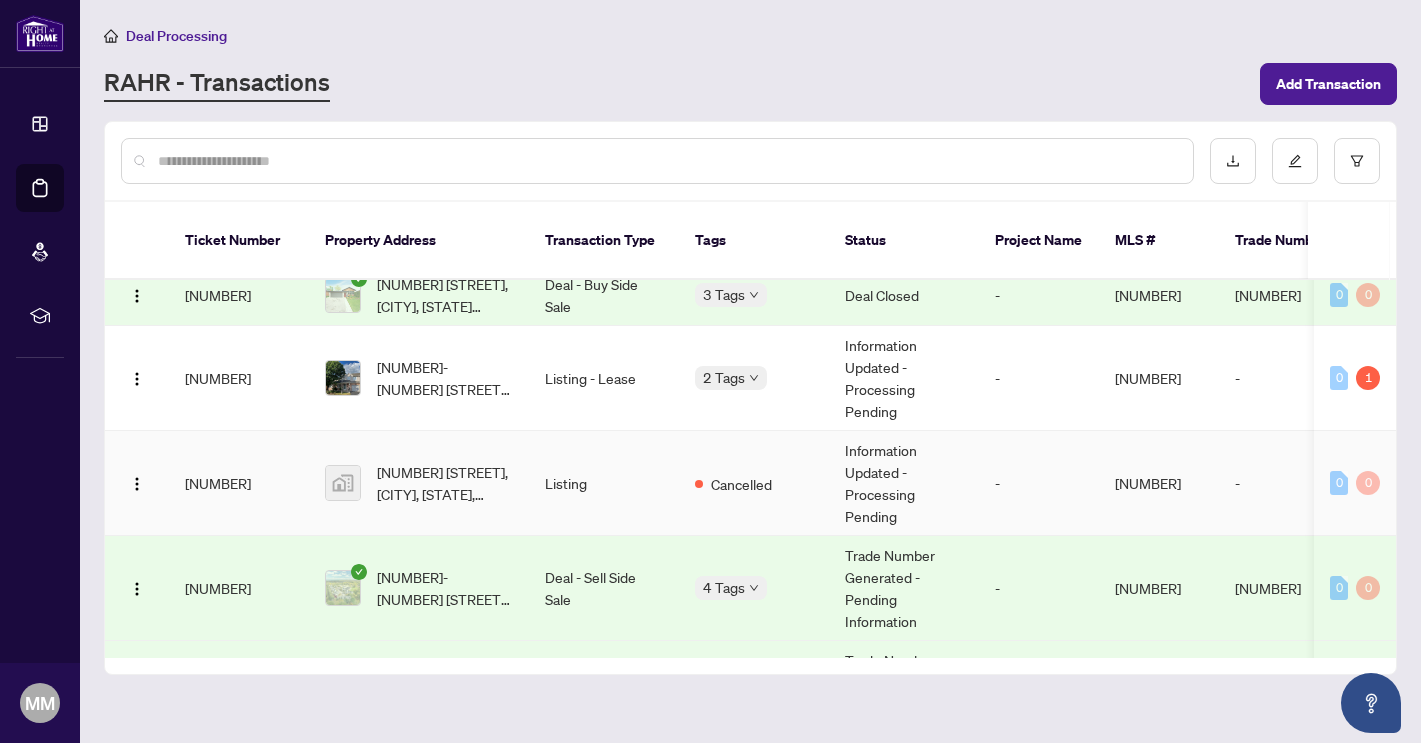 scroll, scrollTop: 285, scrollLeft: 0, axis: vertical 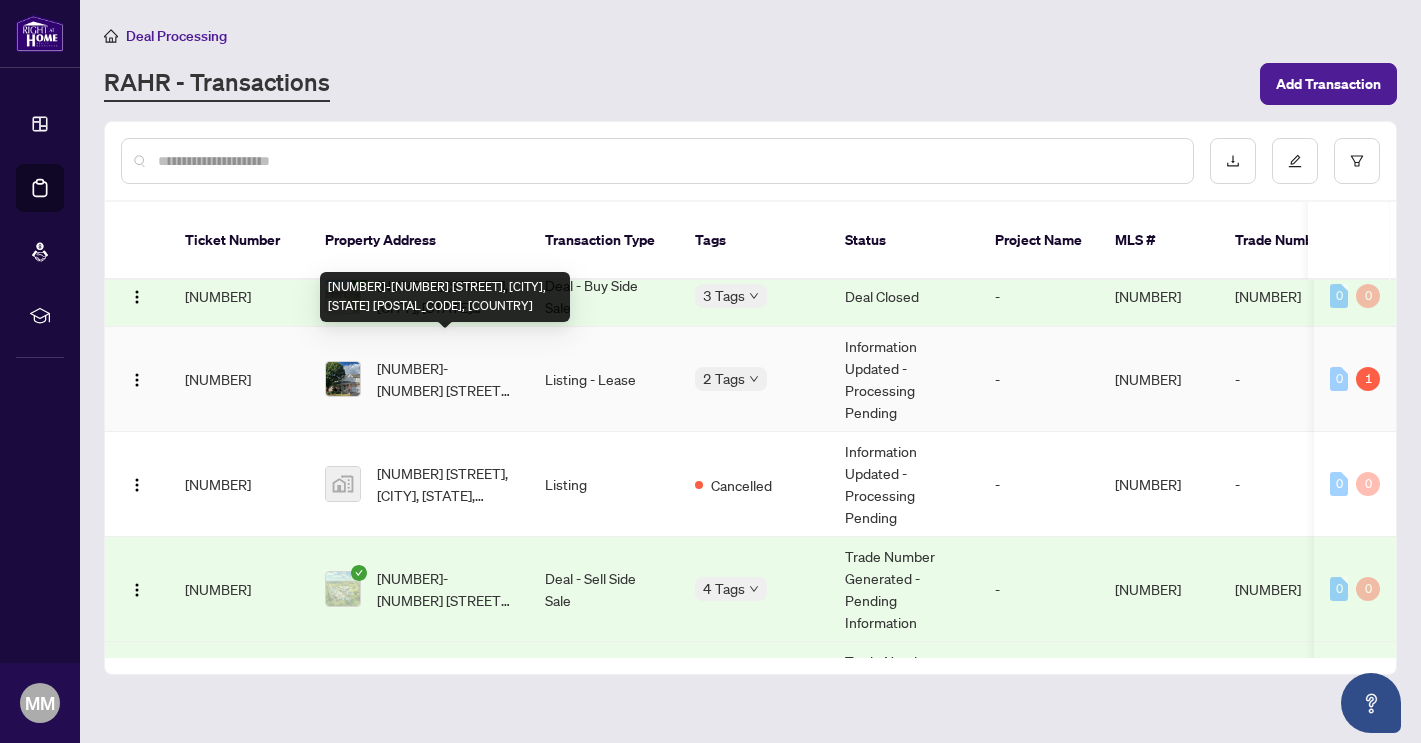click on "[NUMBER]-[NUMBER] [STREET], [CITY], [PROVINCE] [POSTAL_CODE], [COUNTRY]" at bounding box center [445, 379] 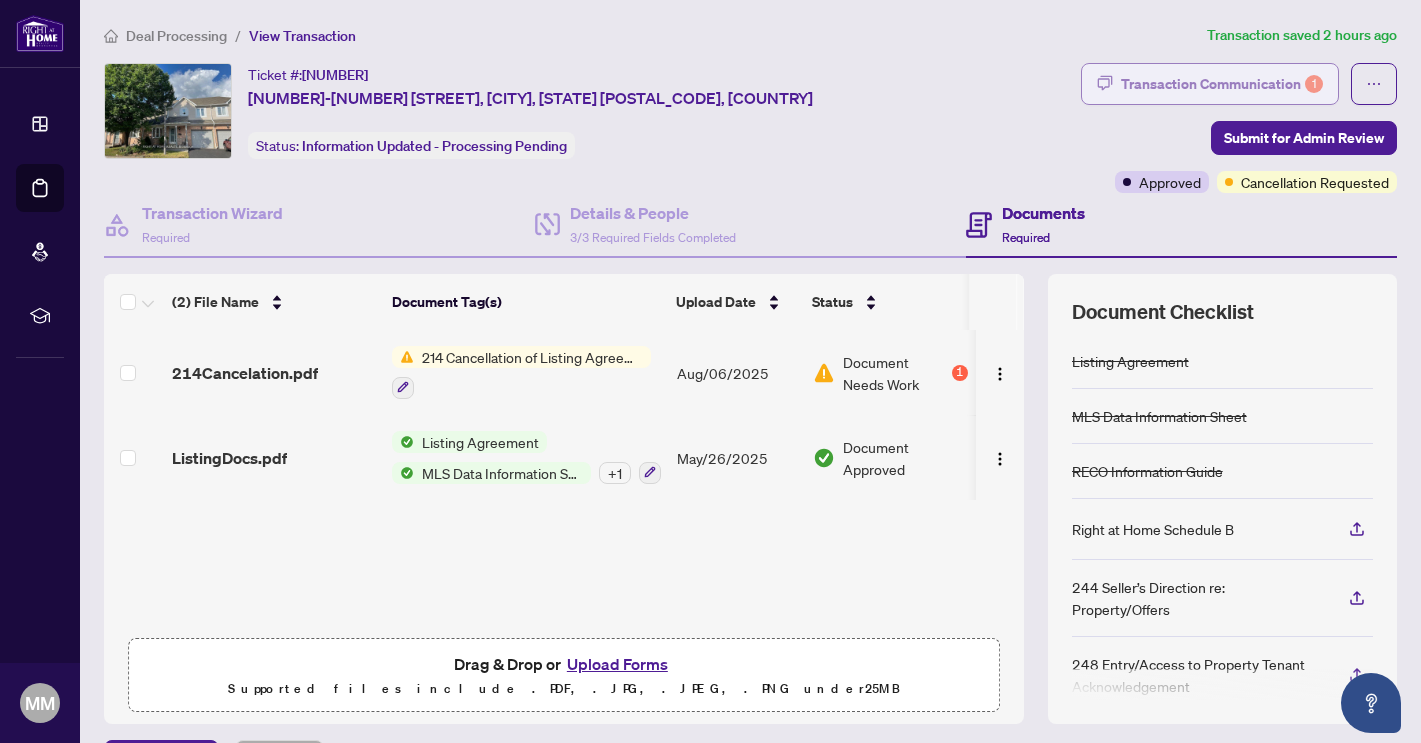 click on "Transaction Communication 1" at bounding box center (1222, 84) 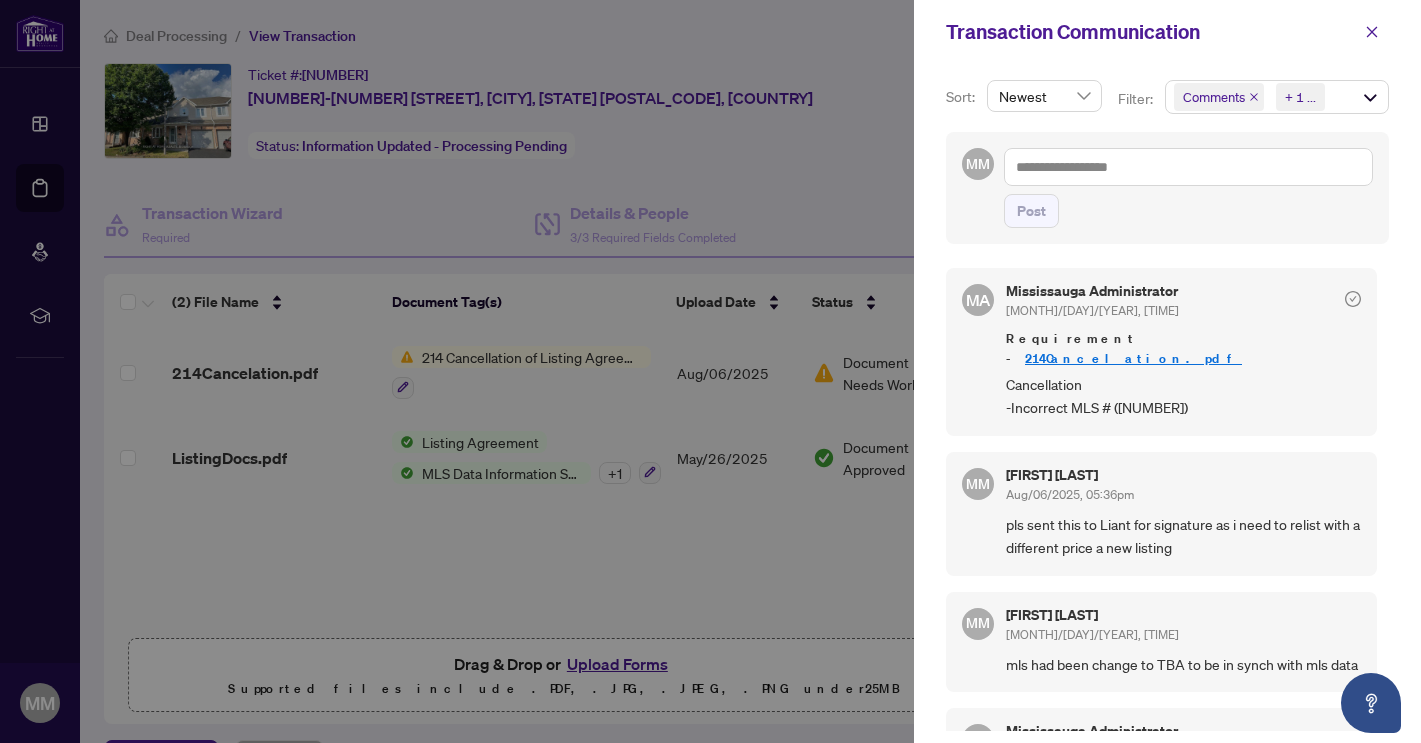 click at bounding box center [710, 371] 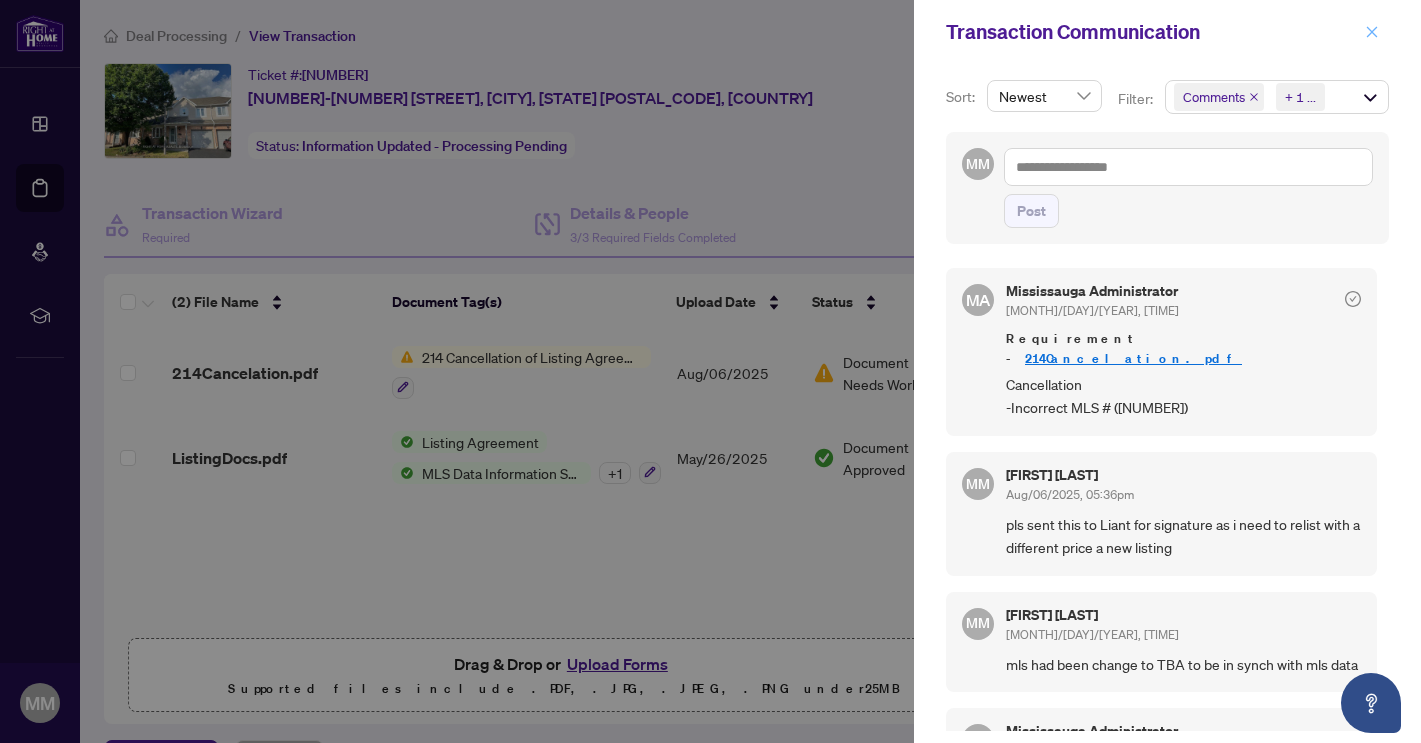 click 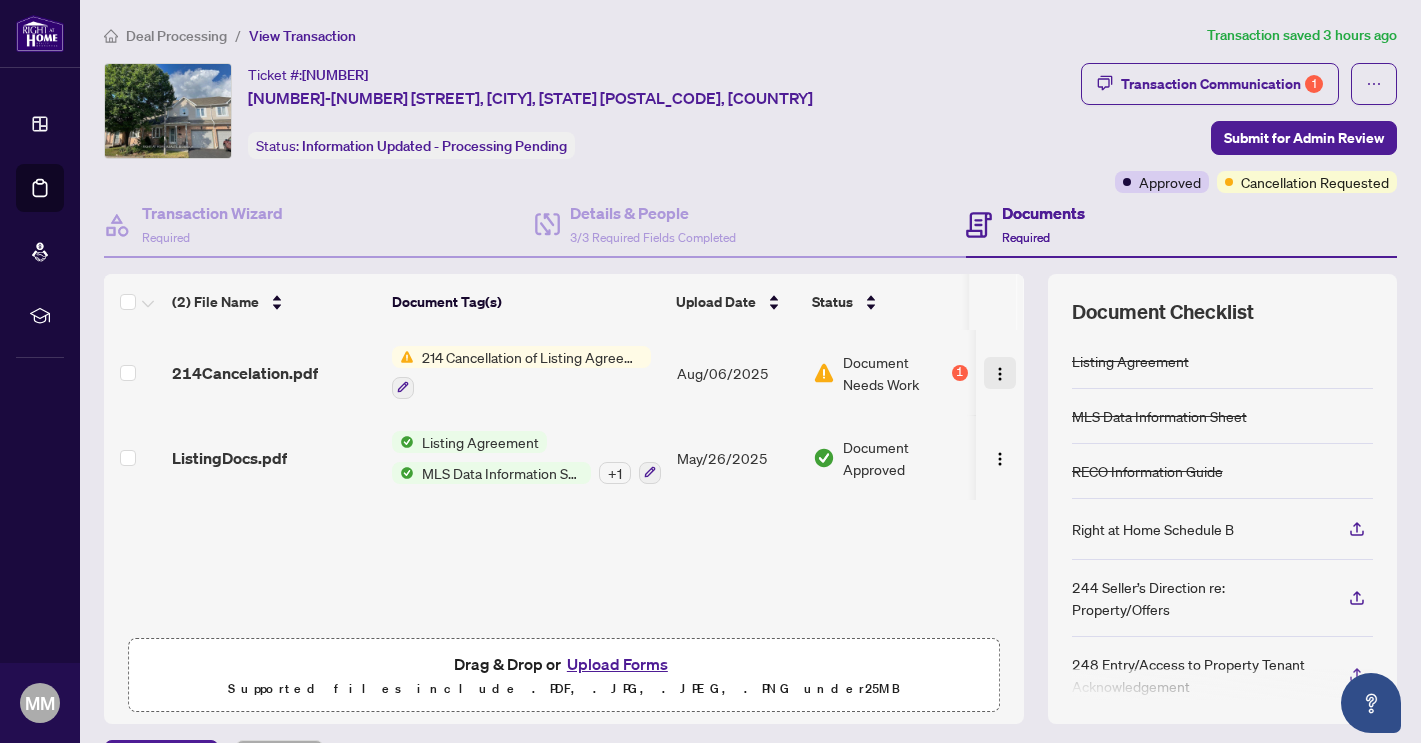 click at bounding box center [1000, 374] 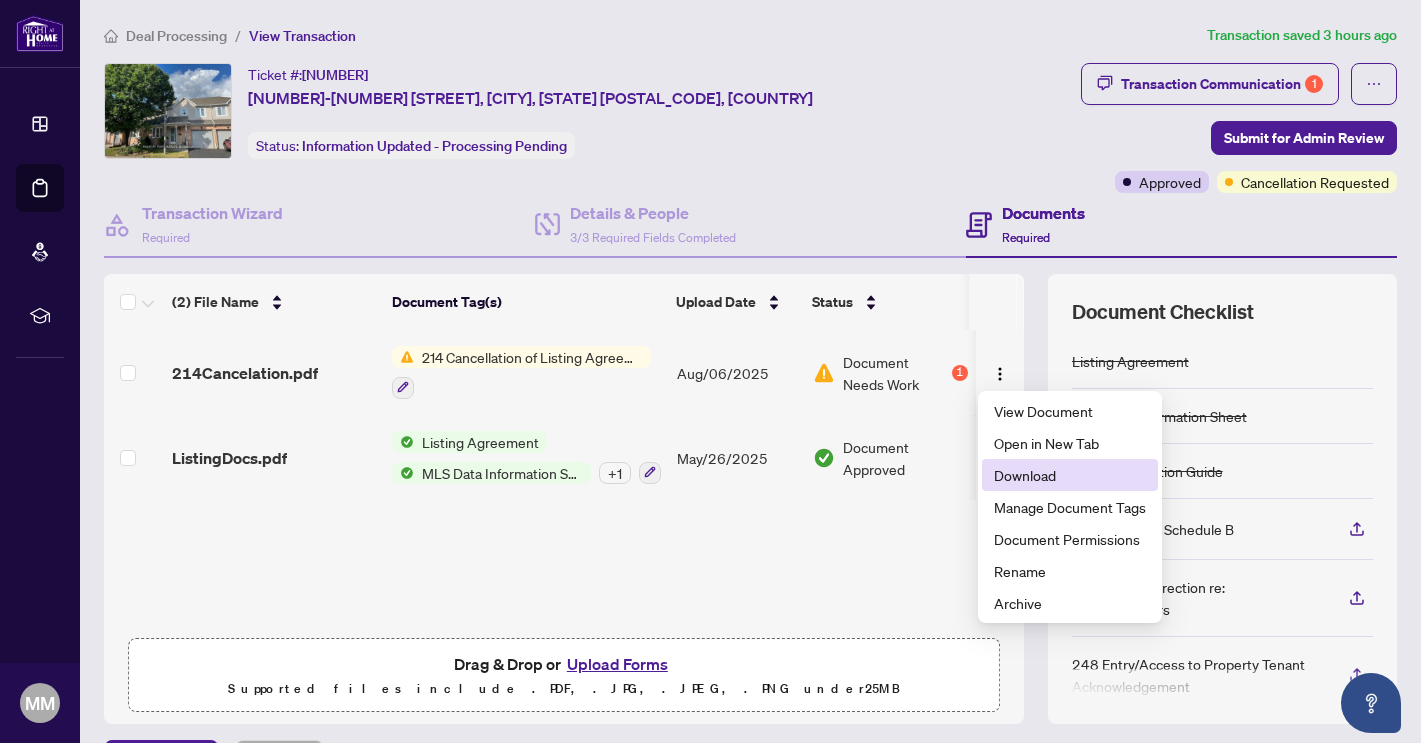 click on "Download" at bounding box center (1070, 475) 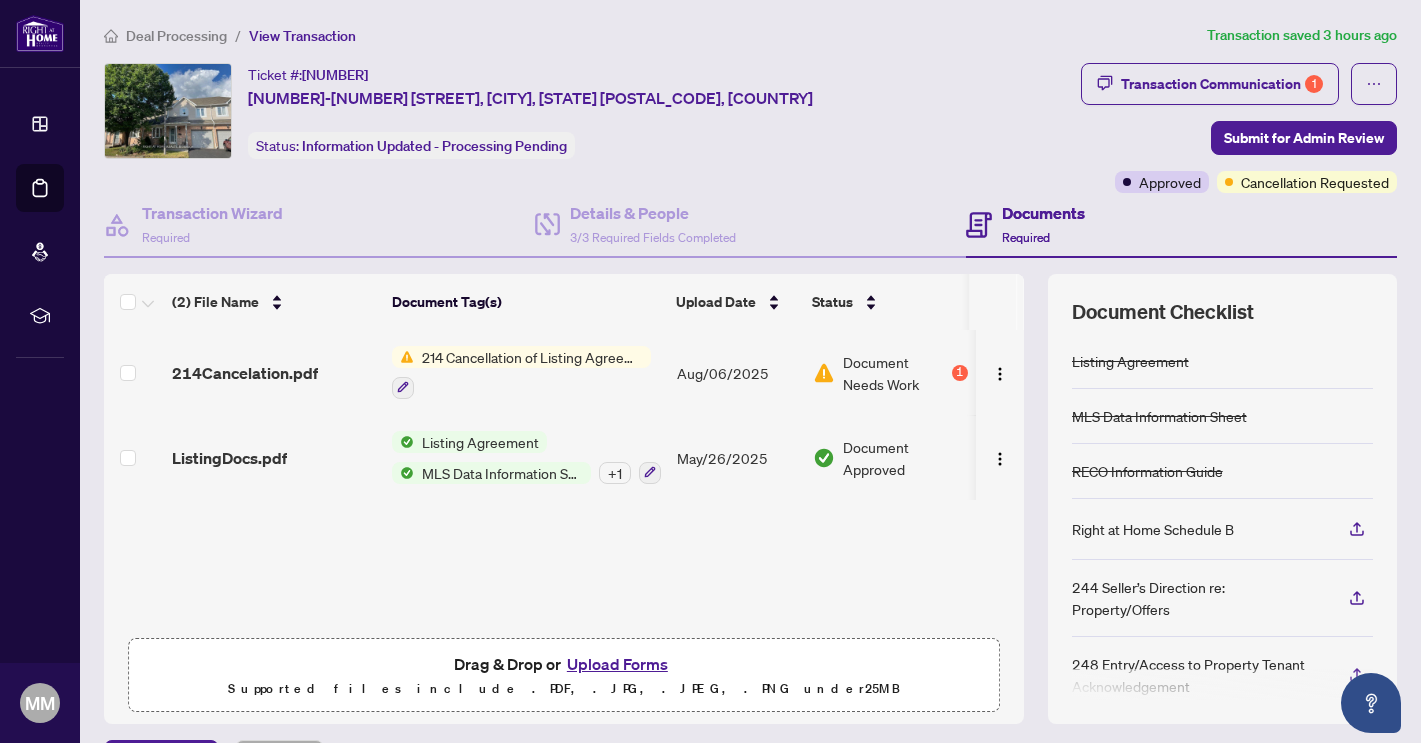 click on "Upload Forms" at bounding box center (617, 664) 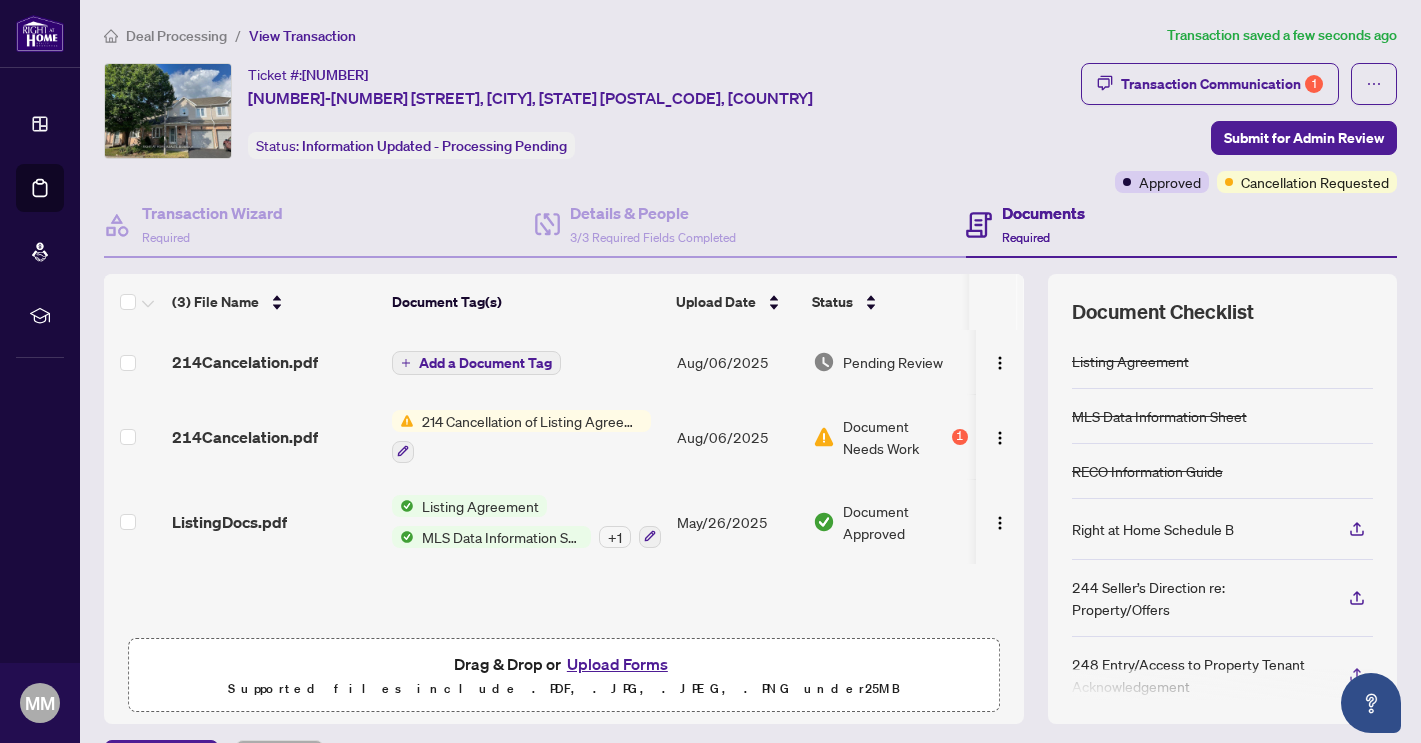 click on "214Cancelation.pdf" at bounding box center [245, 362] 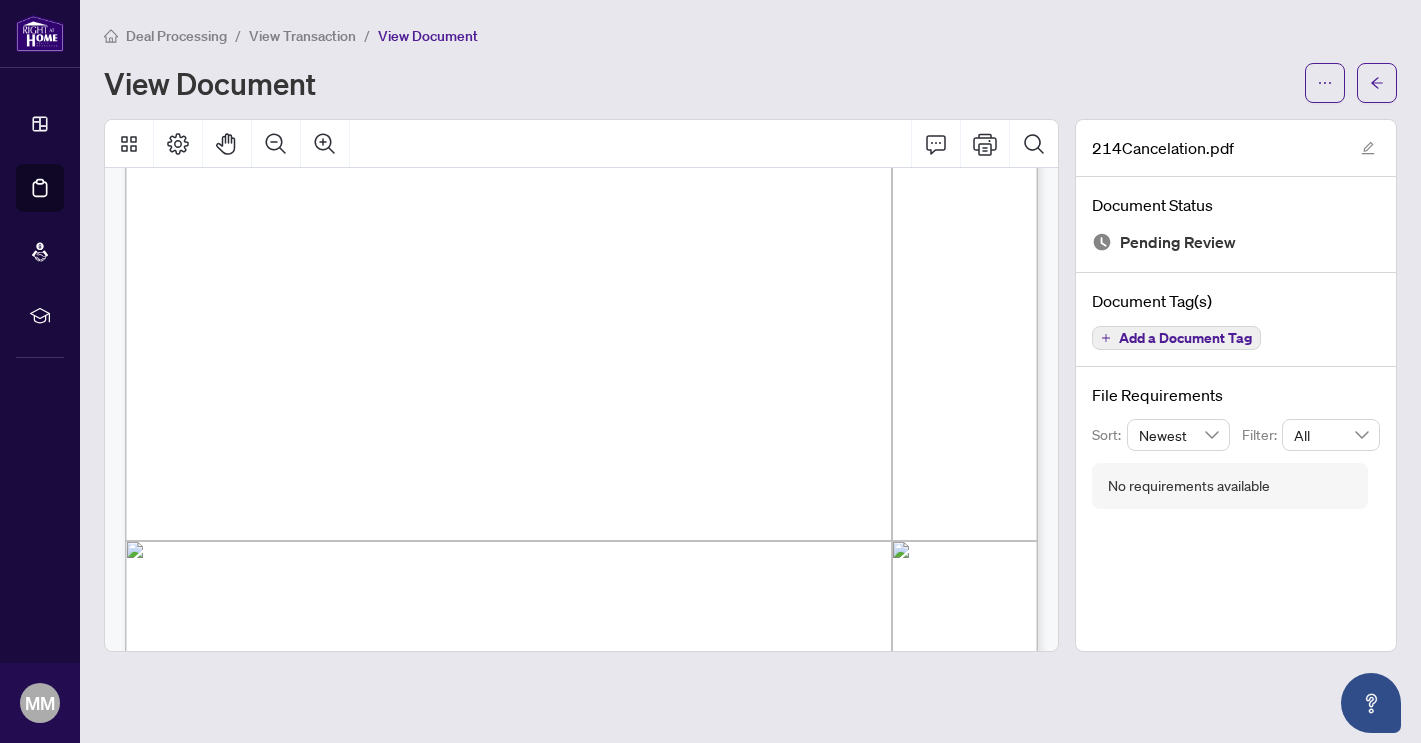 scroll, scrollTop: 0, scrollLeft: 0, axis: both 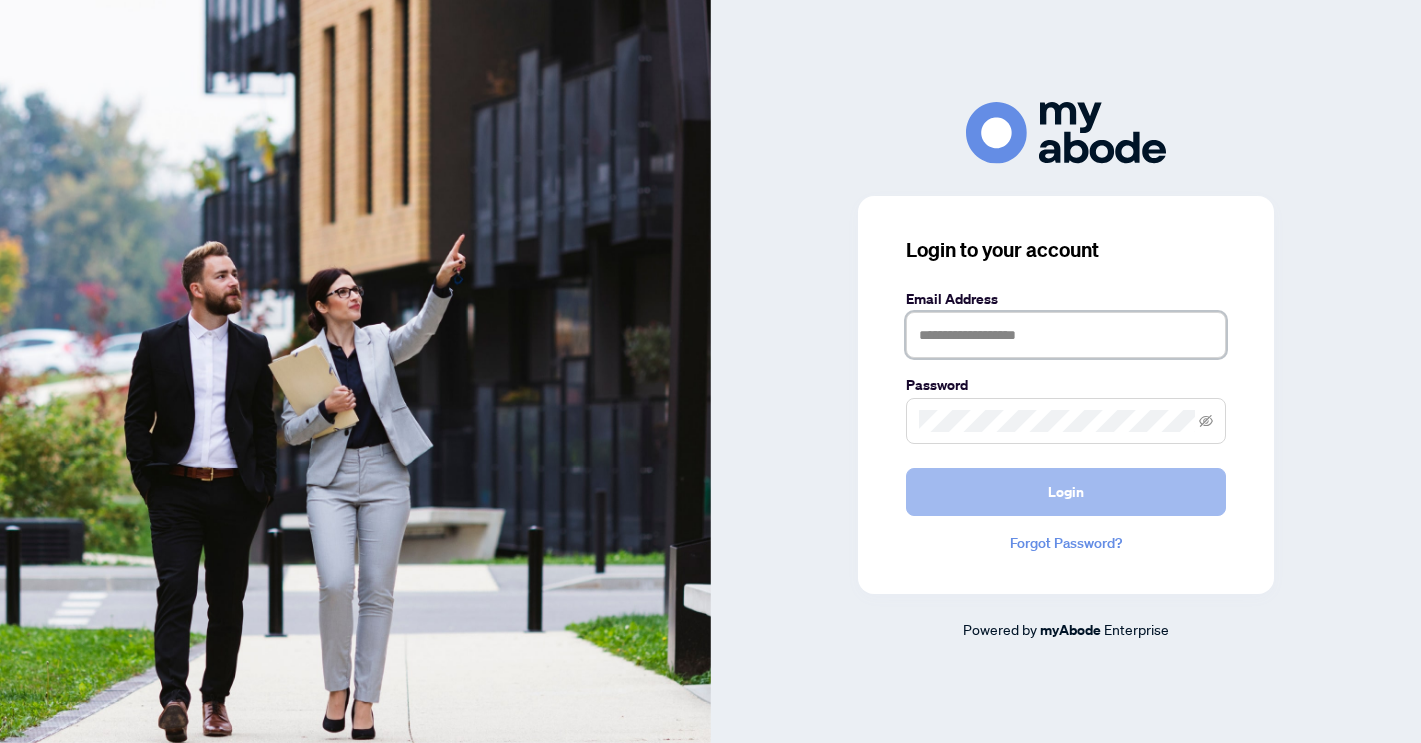 type on "**********" 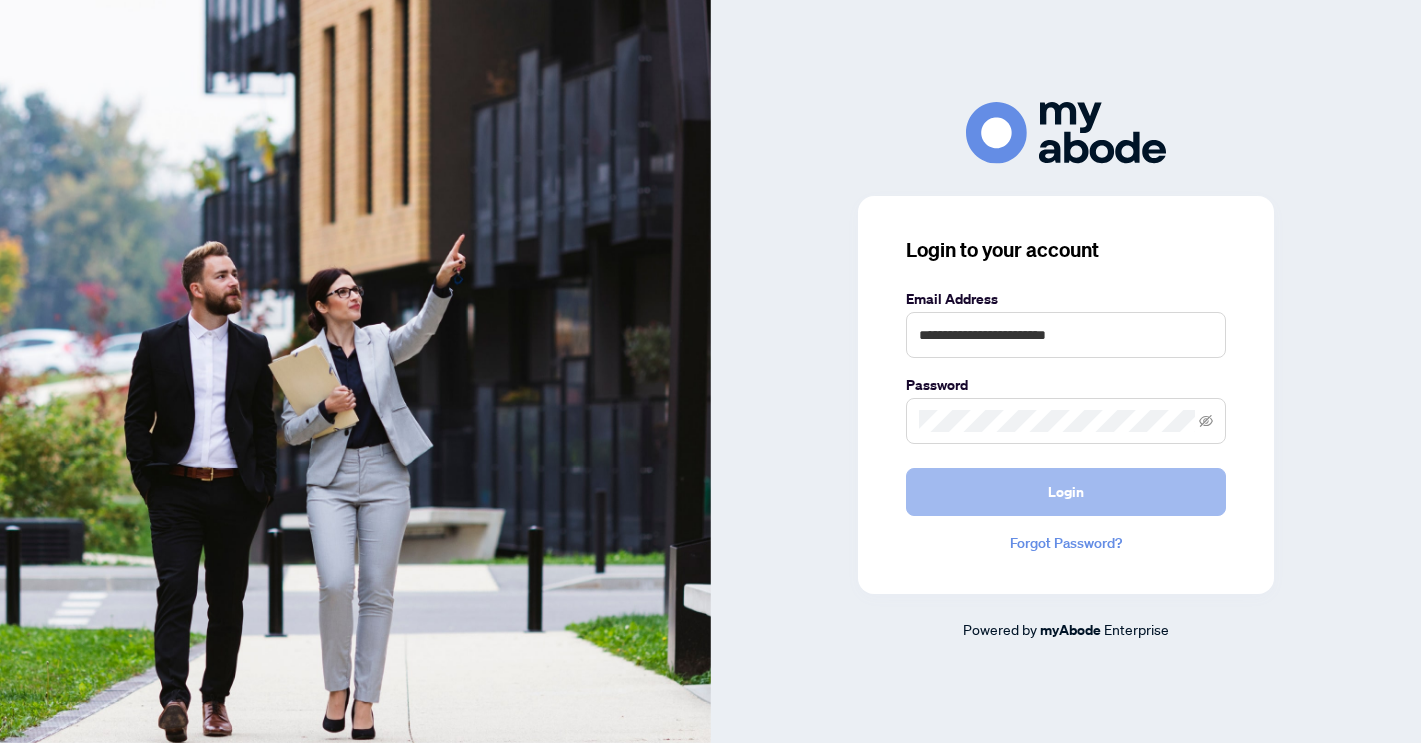 click on "Login" at bounding box center (1066, 492) 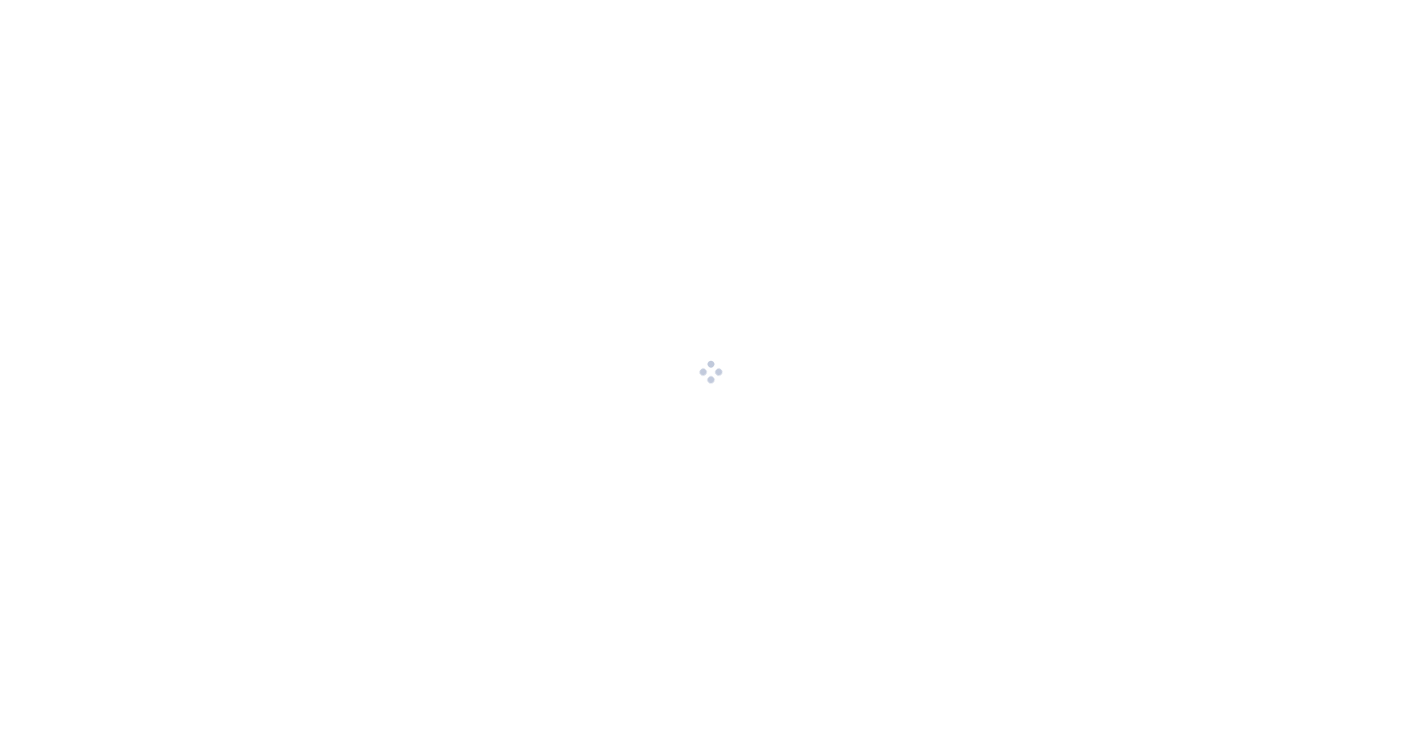 scroll, scrollTop: 0, scrollLeft: 0, axis: both 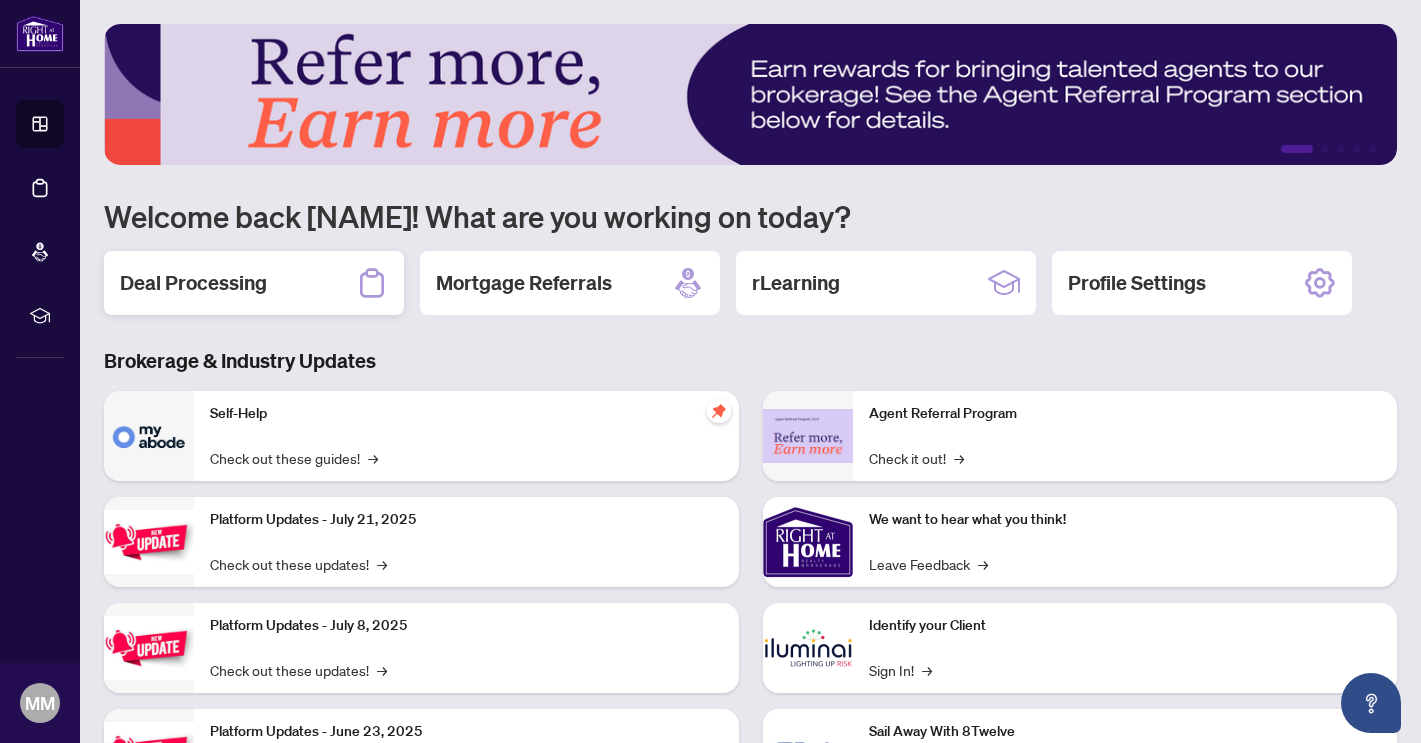 click on "Deal Processing" at bounding box center (193, 283) 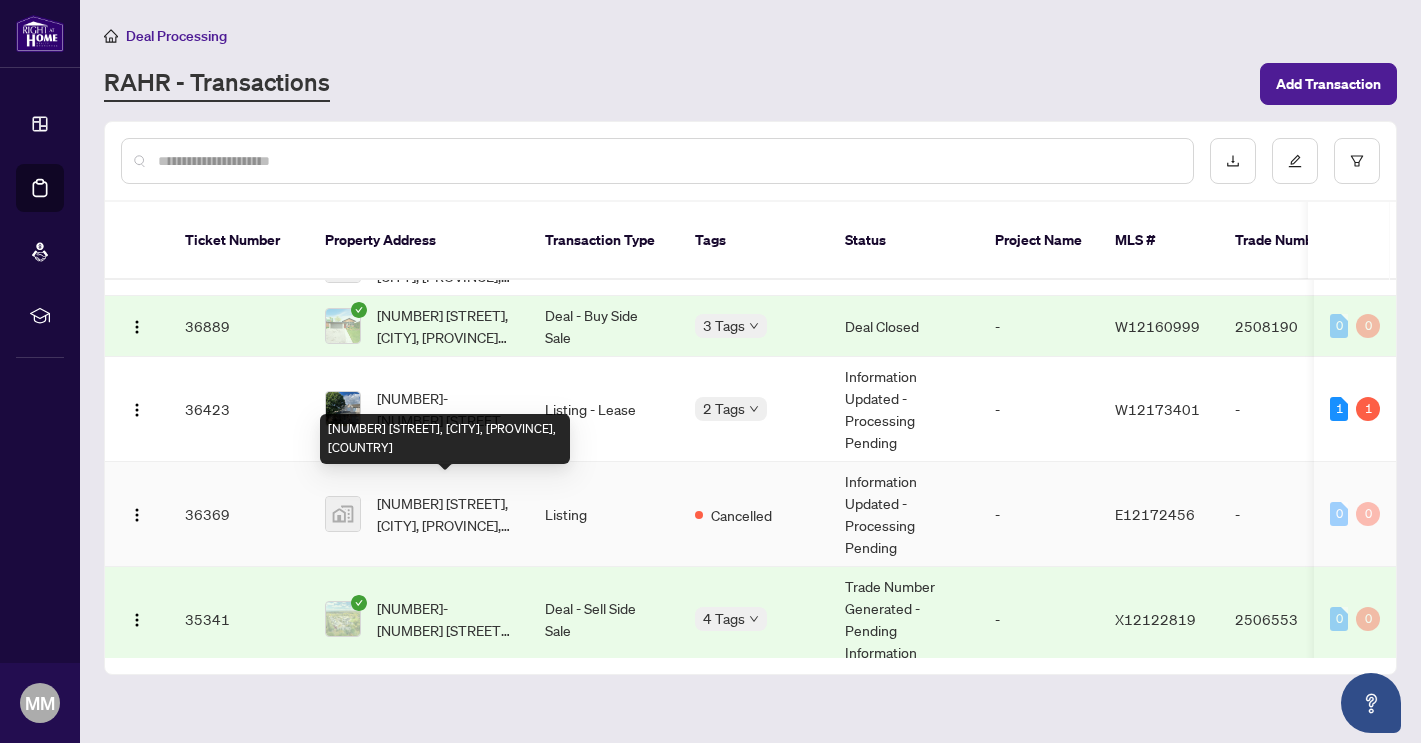 scroll, scrollTop: 259, scrollLeft: 0, axis: vertical 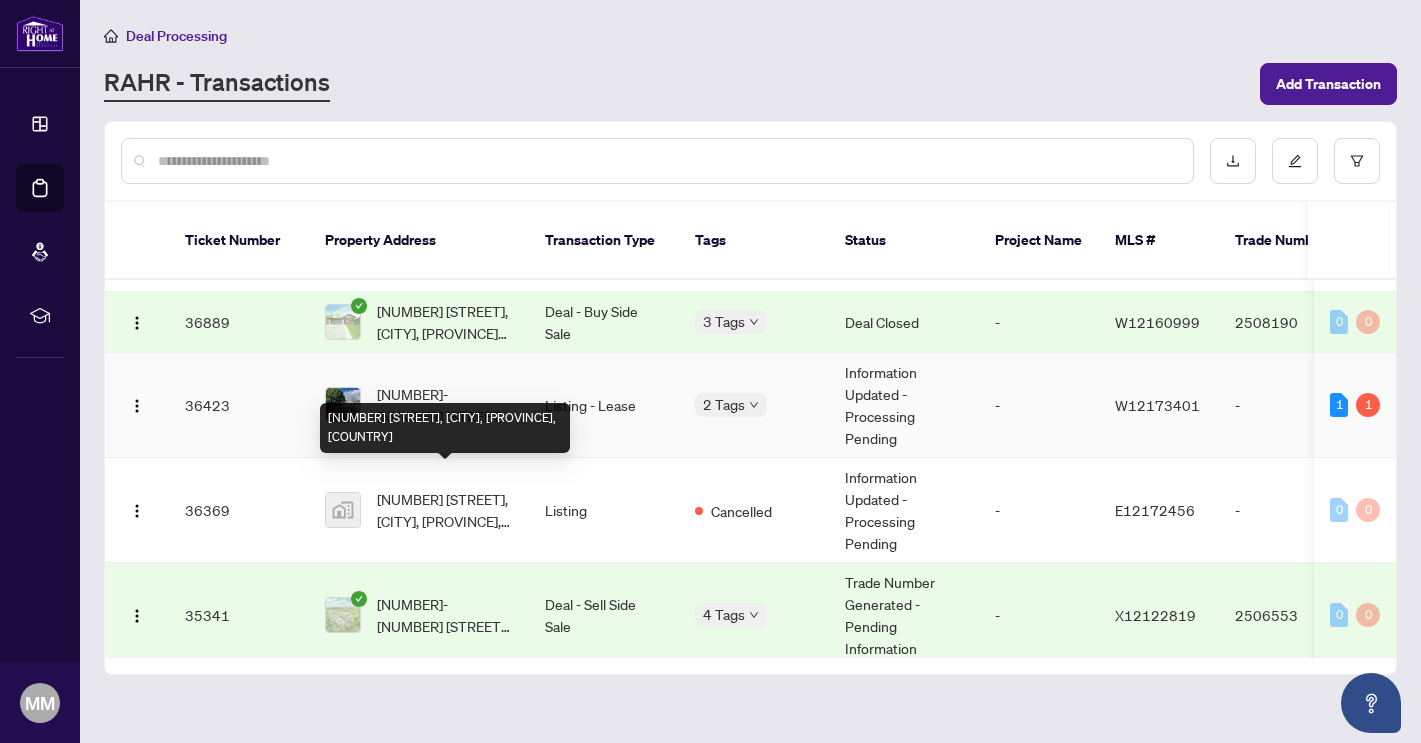 click on "[NUMBER]-[NUMBER] [STREET], [CITY], [PROVINCE] [POSTAL_CODE], [COUNTRY]" at bounding box center [445, 405] 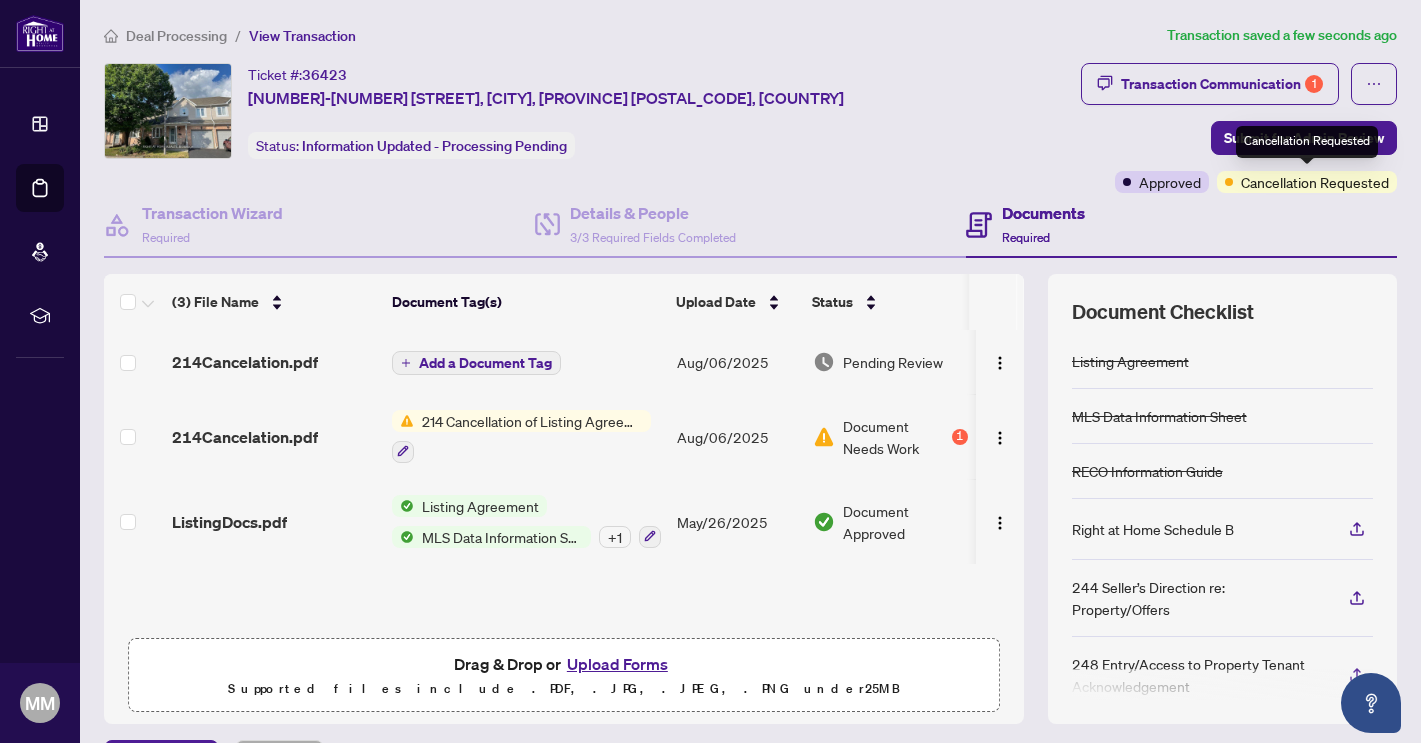 click on "Cancellation Requested" at bounding box center (1307, 142) 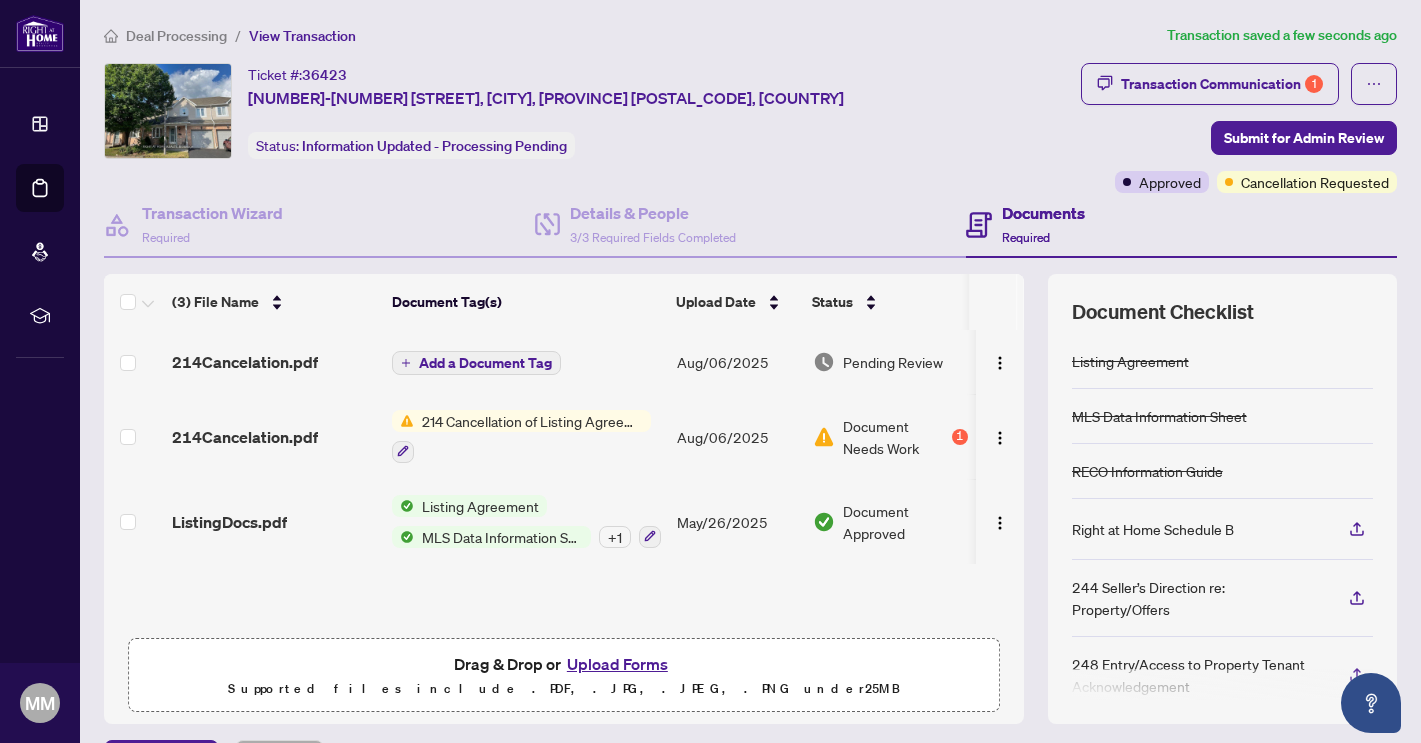 click on "Transaction Communication 1 Submit for Admin Review Approved Cancellation Requested" at bounding box center [1239, 128] 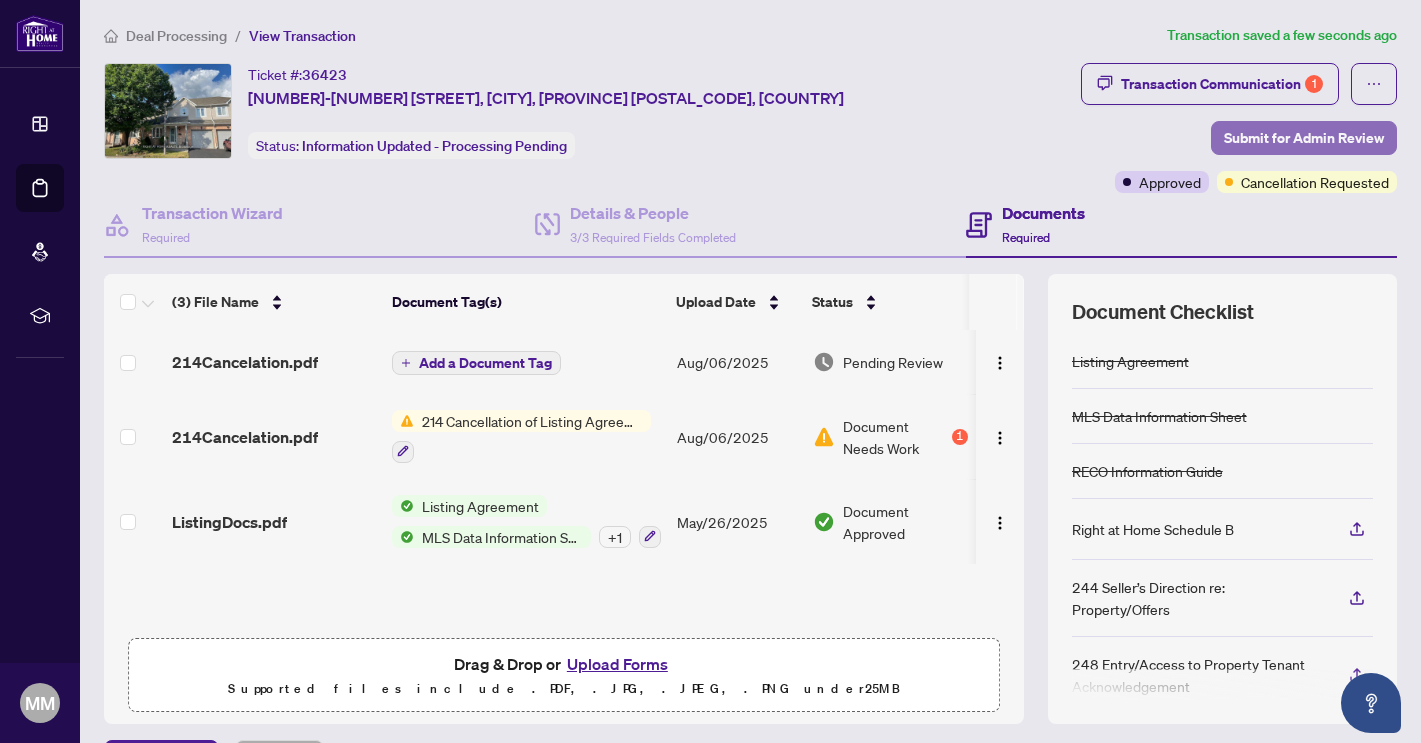 click on "Submit for Admin Review" at bounding box center [1304, 138] 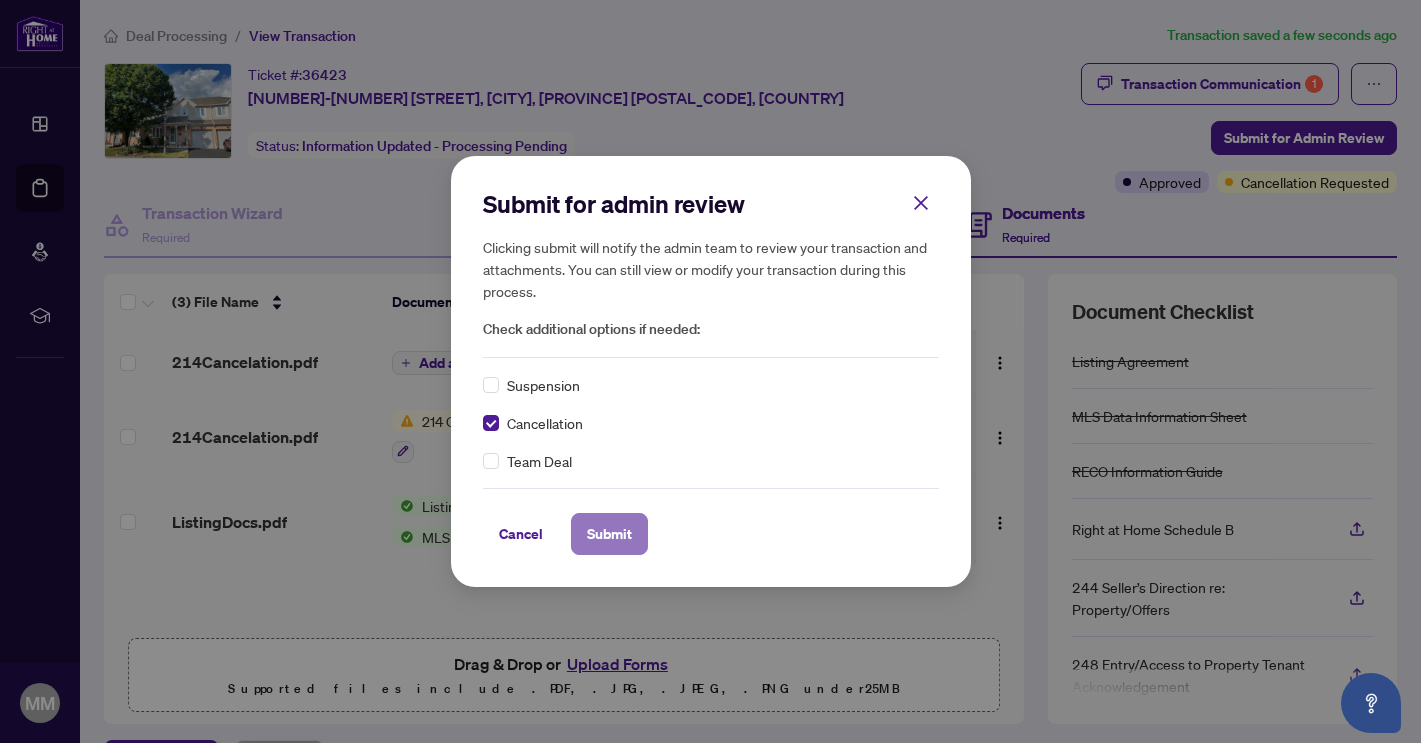 click on "Submit" at bounding box center (609, 534) 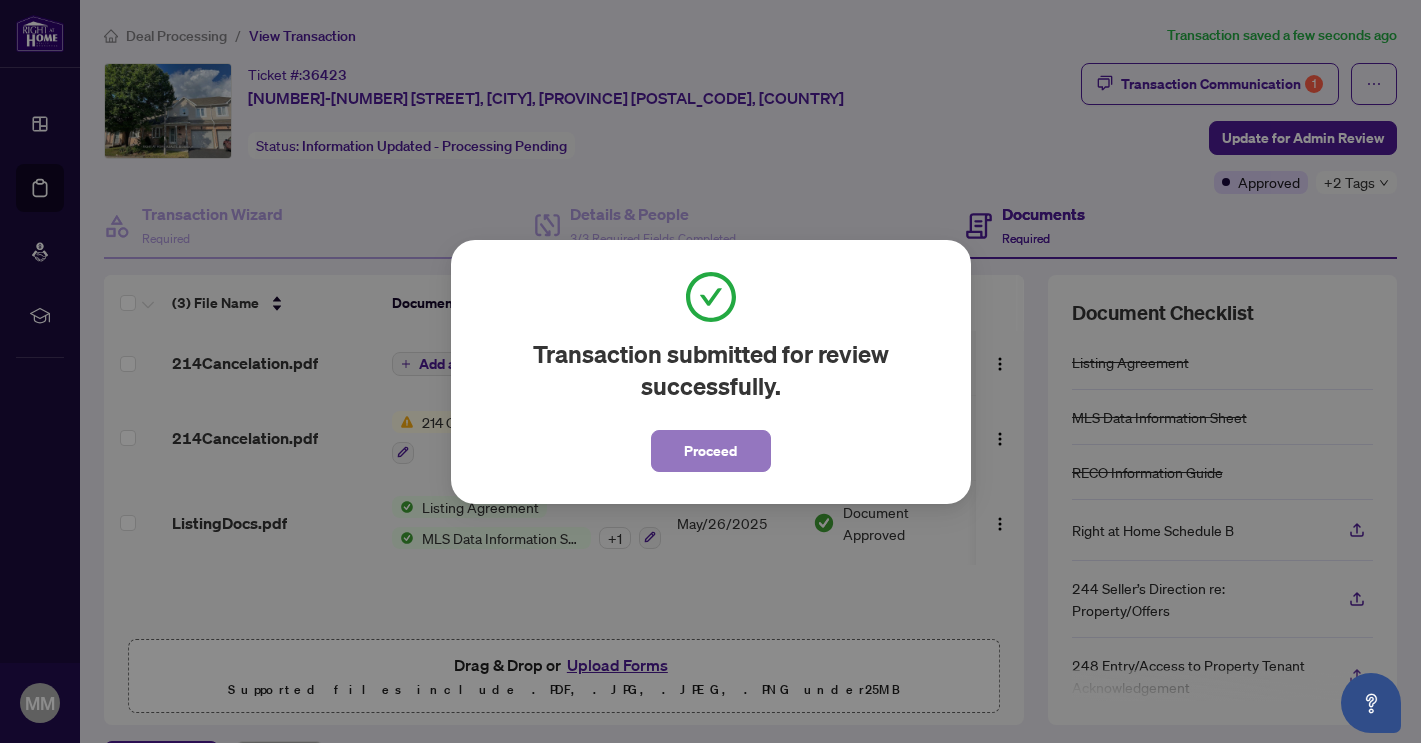 click on "Proceed" at bounding box center [710, 451] 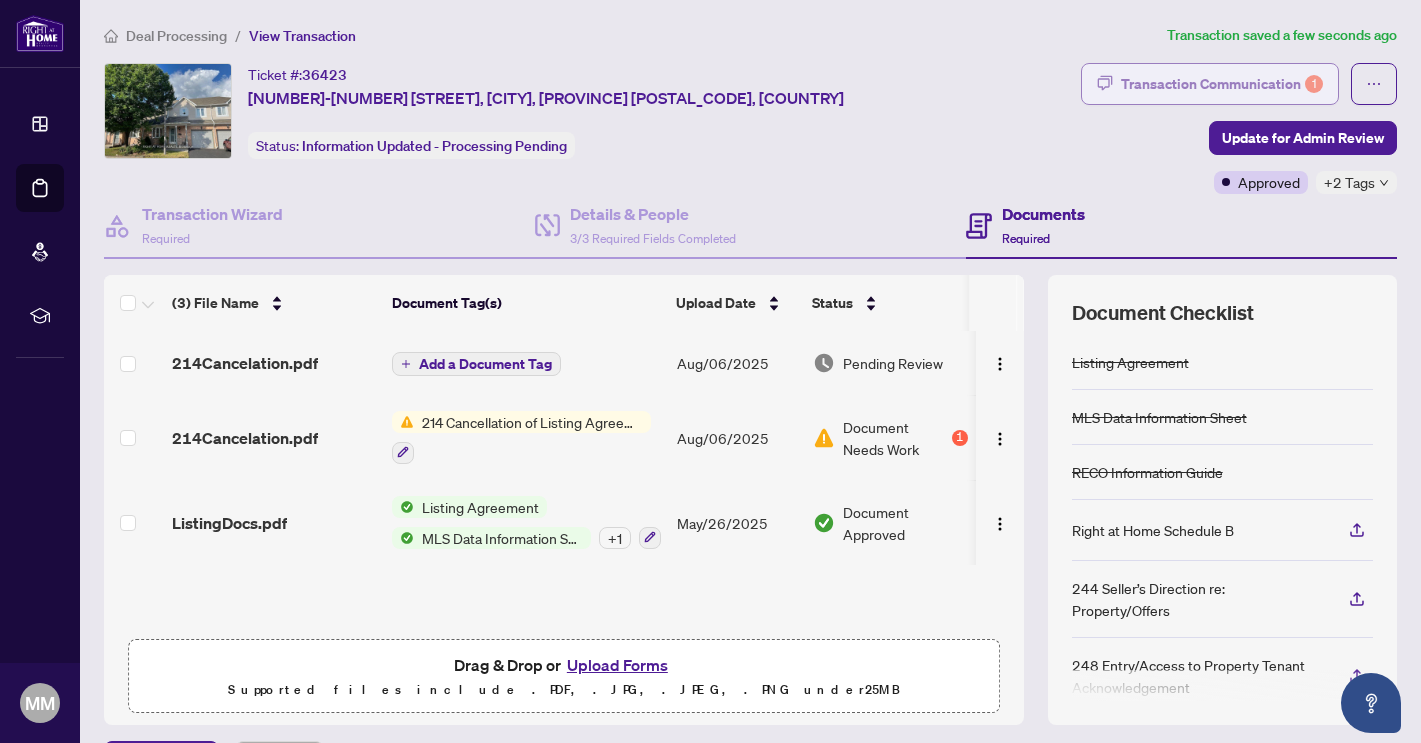click on "Transaction Communication 1" at bounding box center (1222, 84) 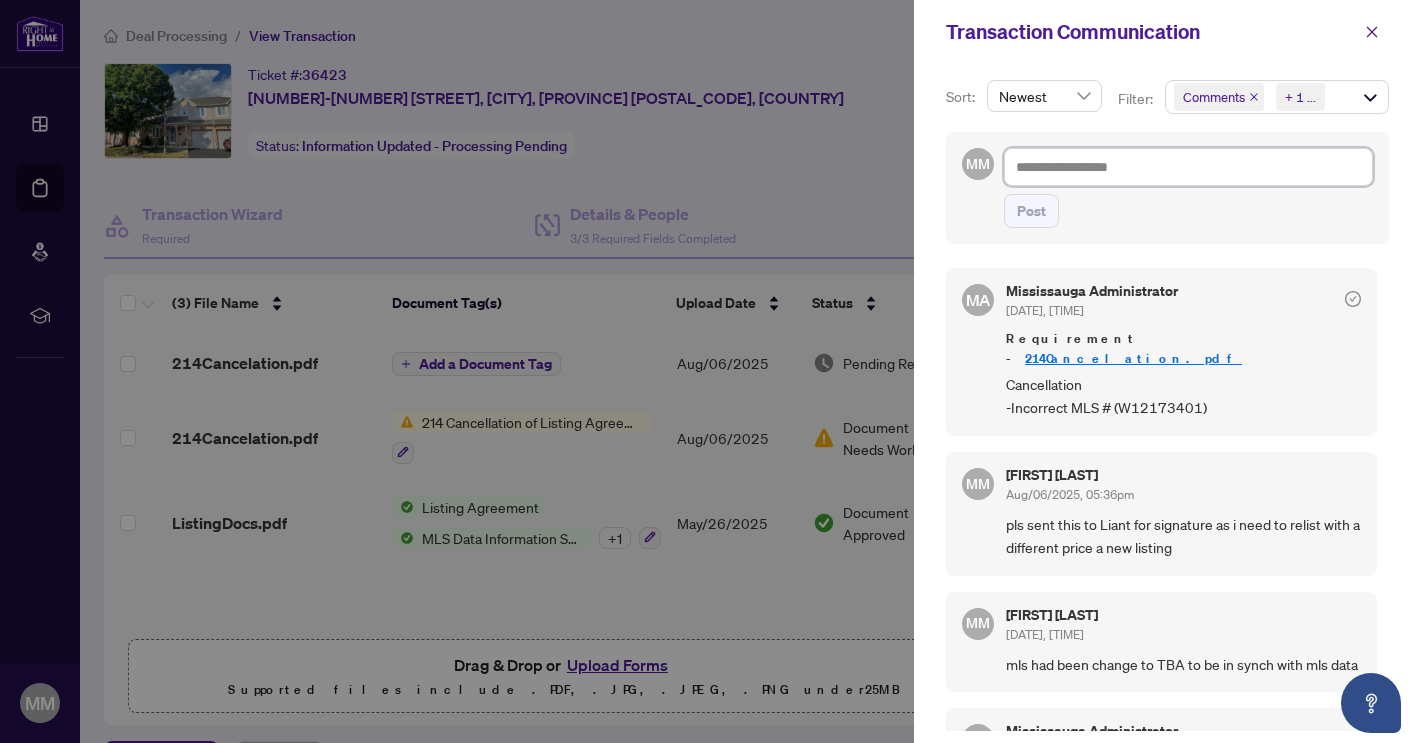 click at bounding box center (1188, 167) 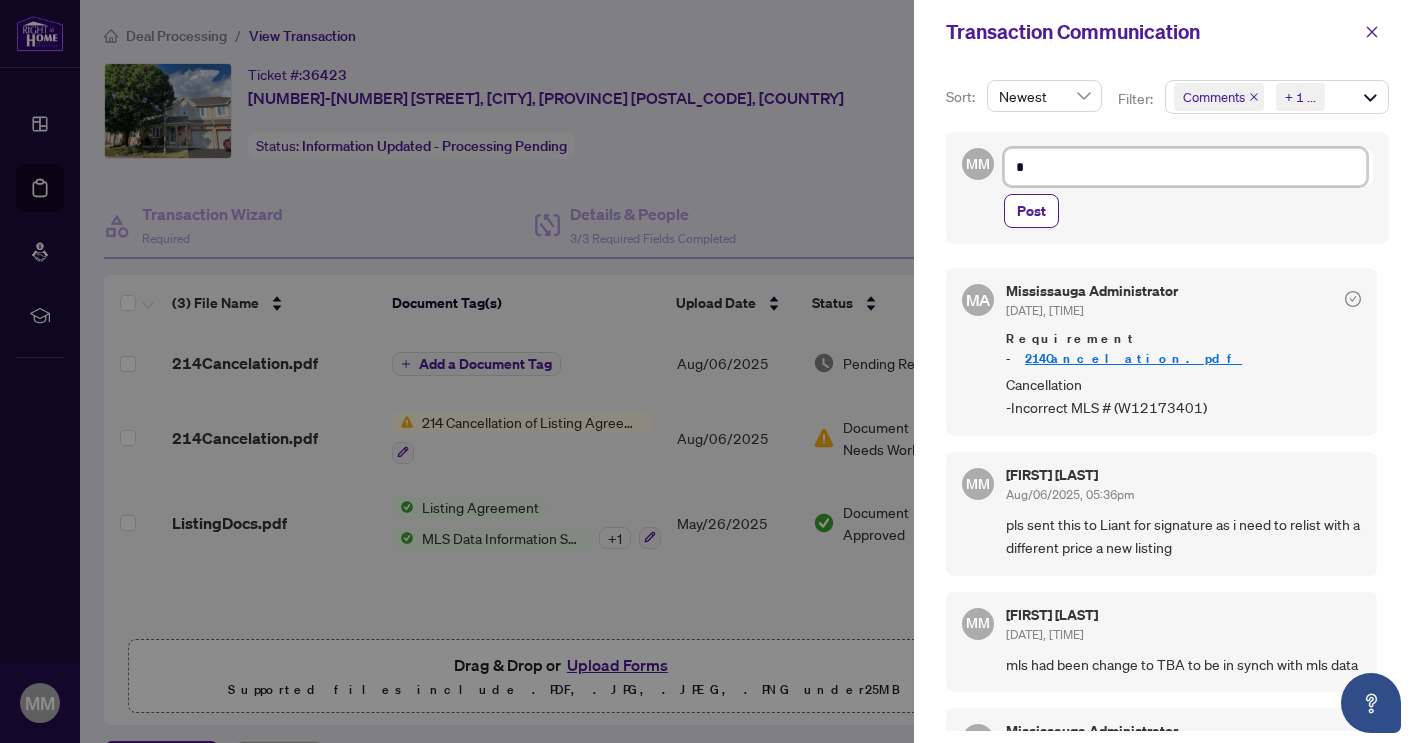 type on "**" 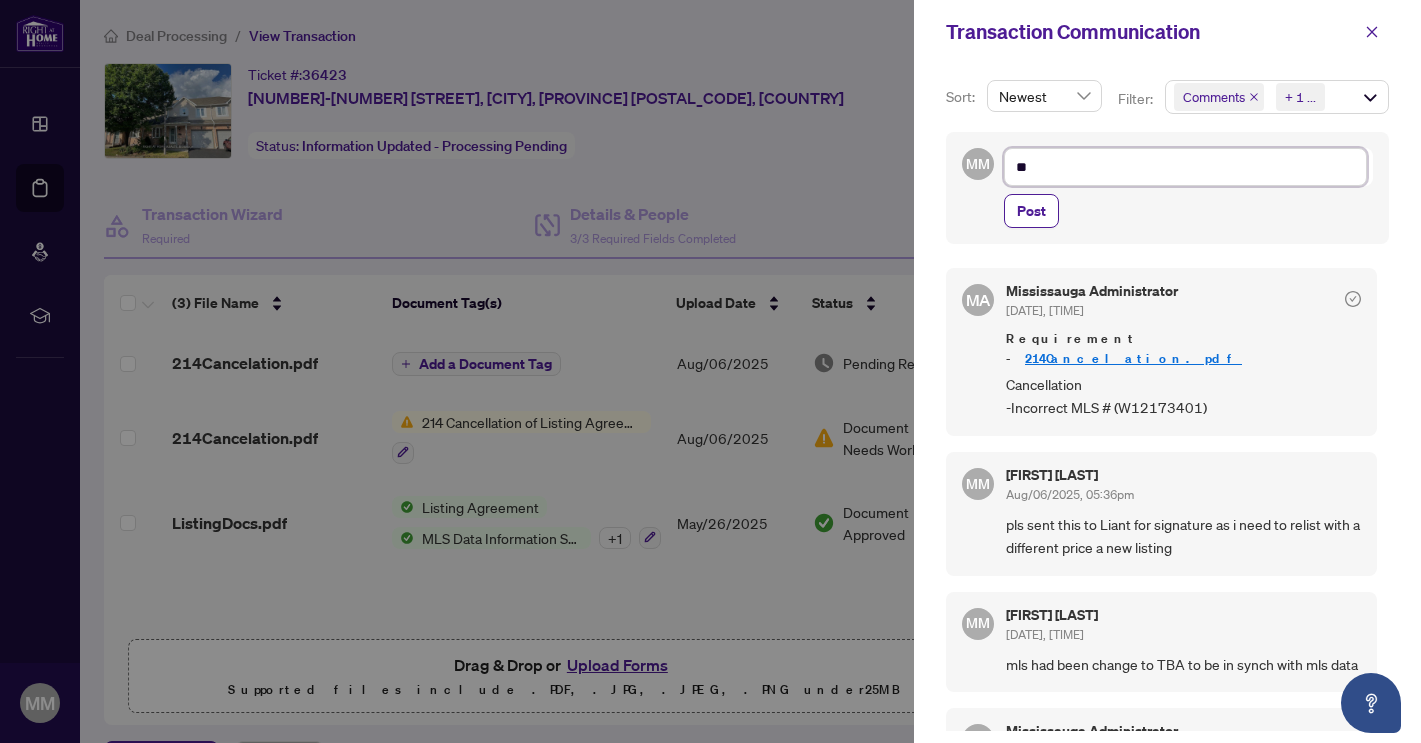 type on "***" 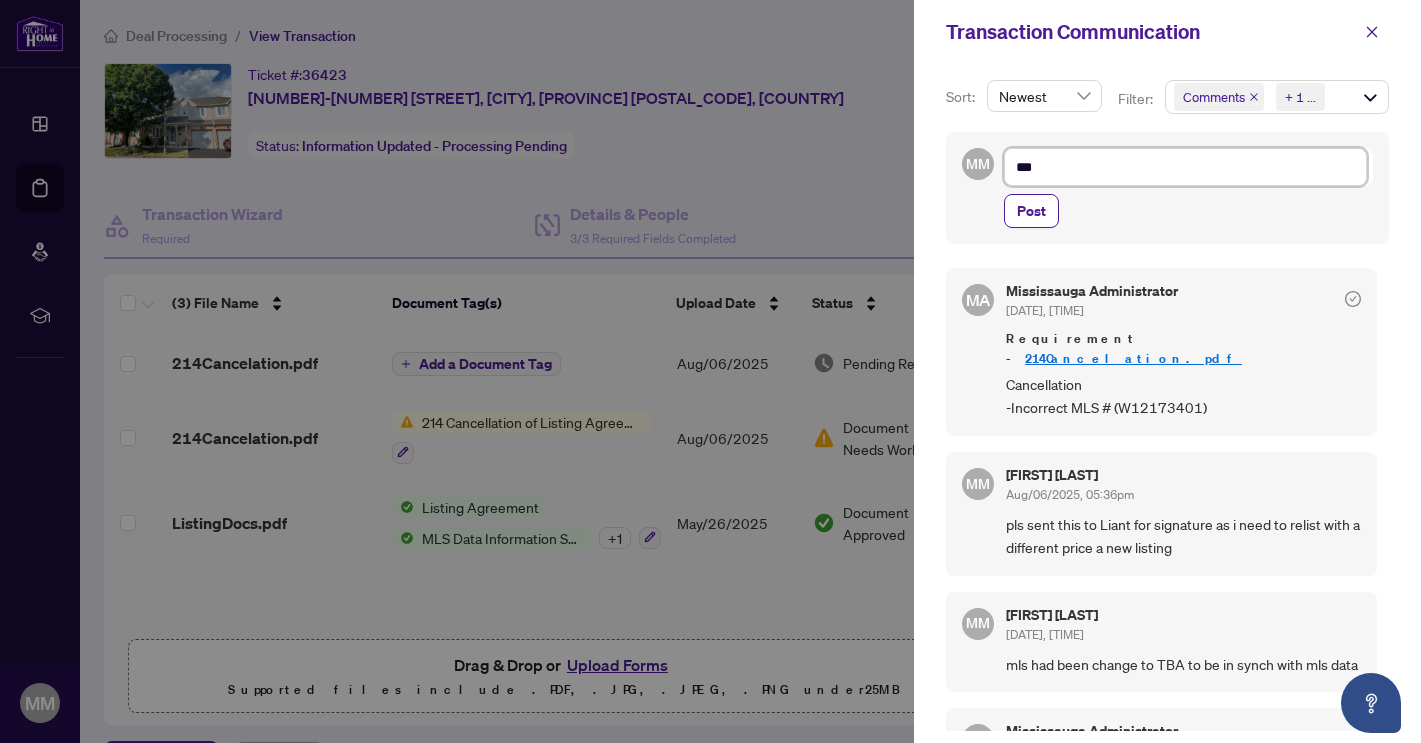 type on "****" 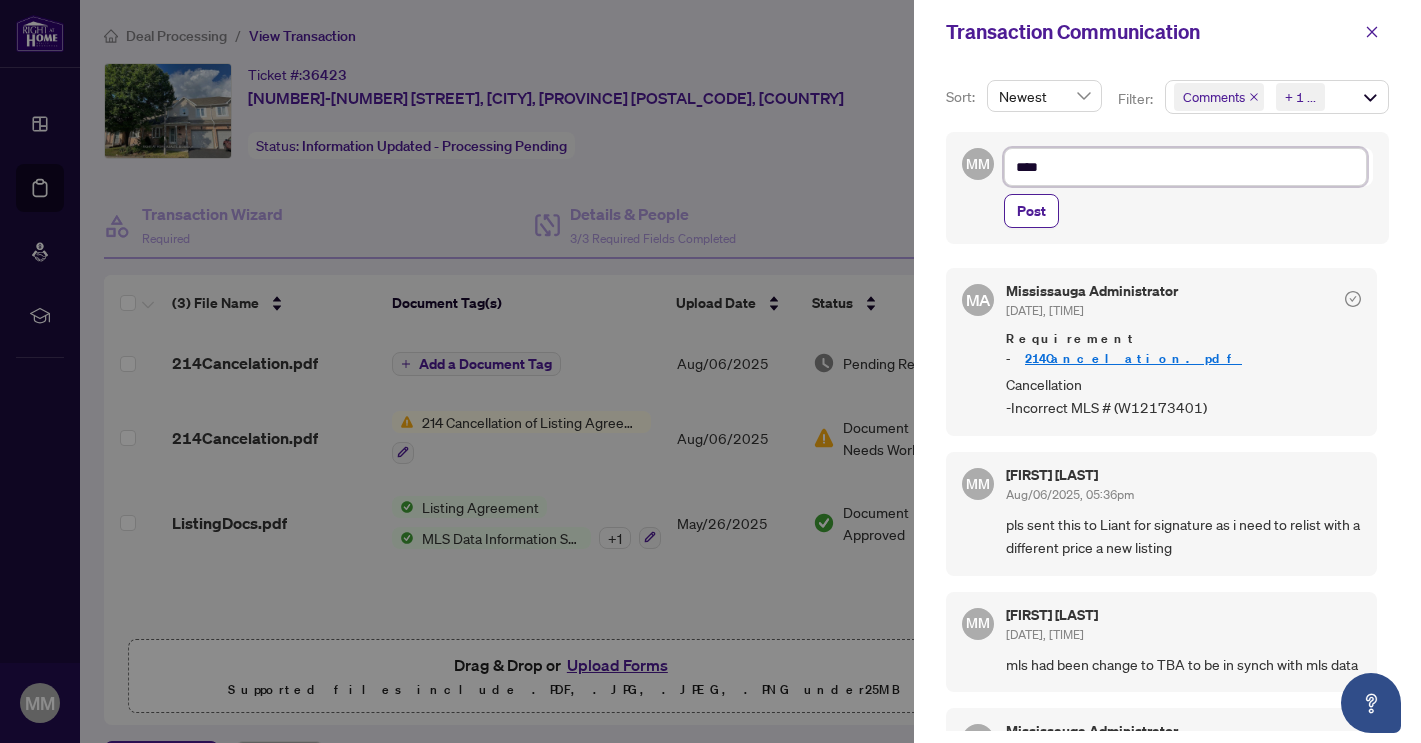 type on "*****" 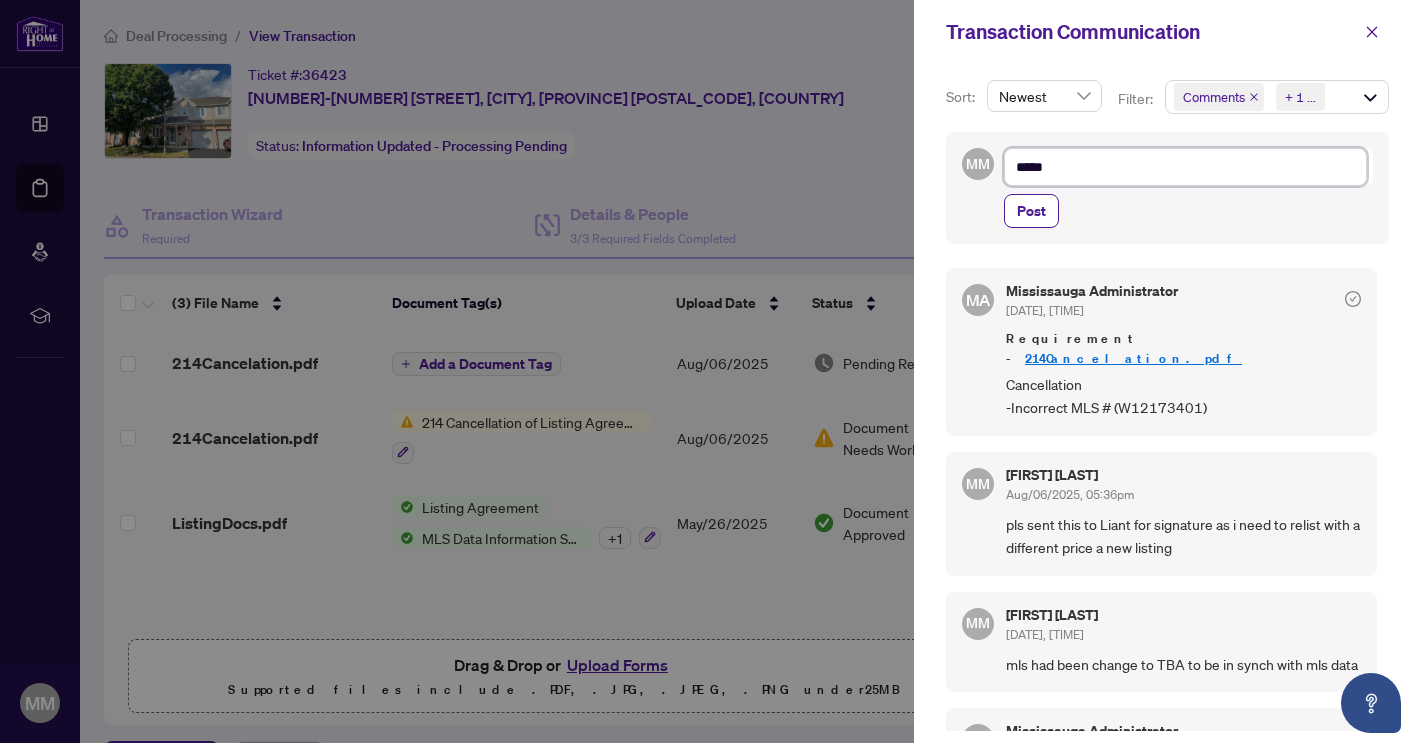 type on "******" 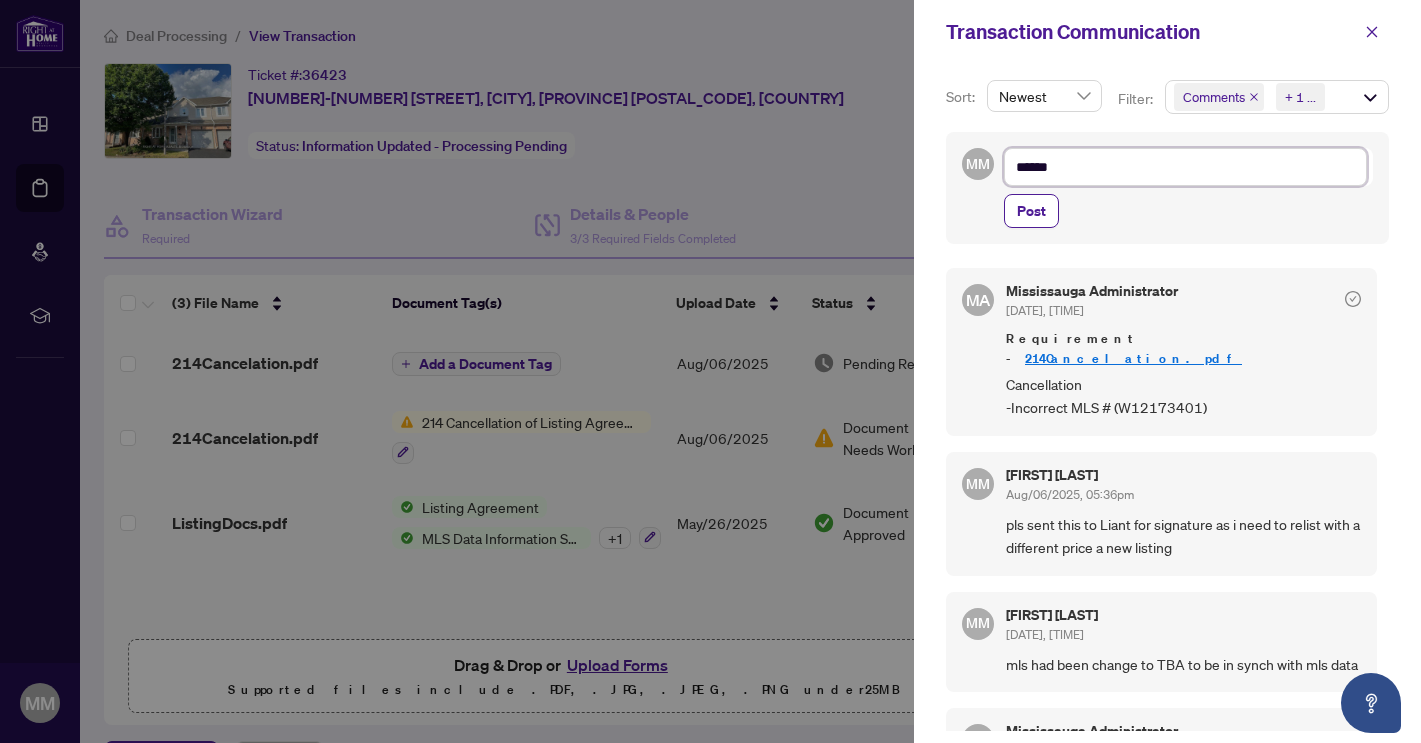 type on "*******" 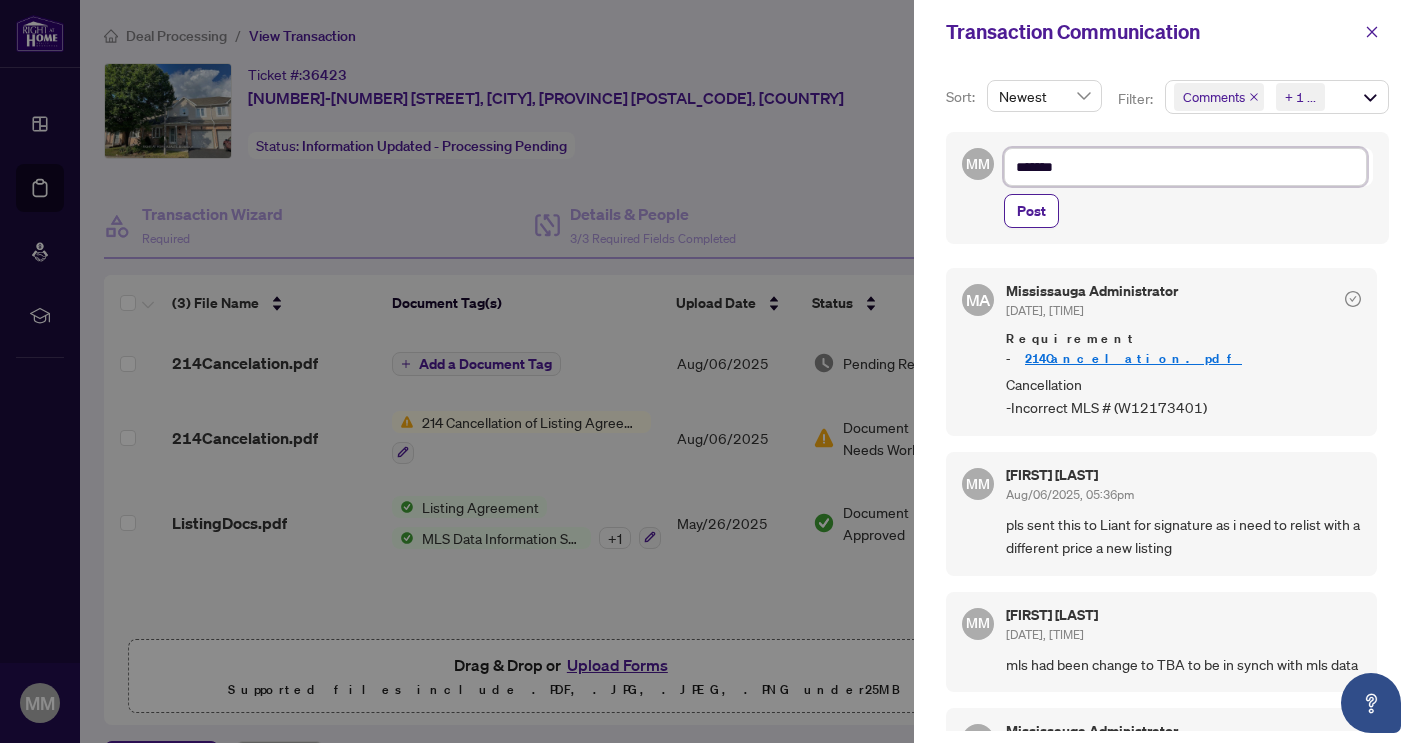 type on "********" 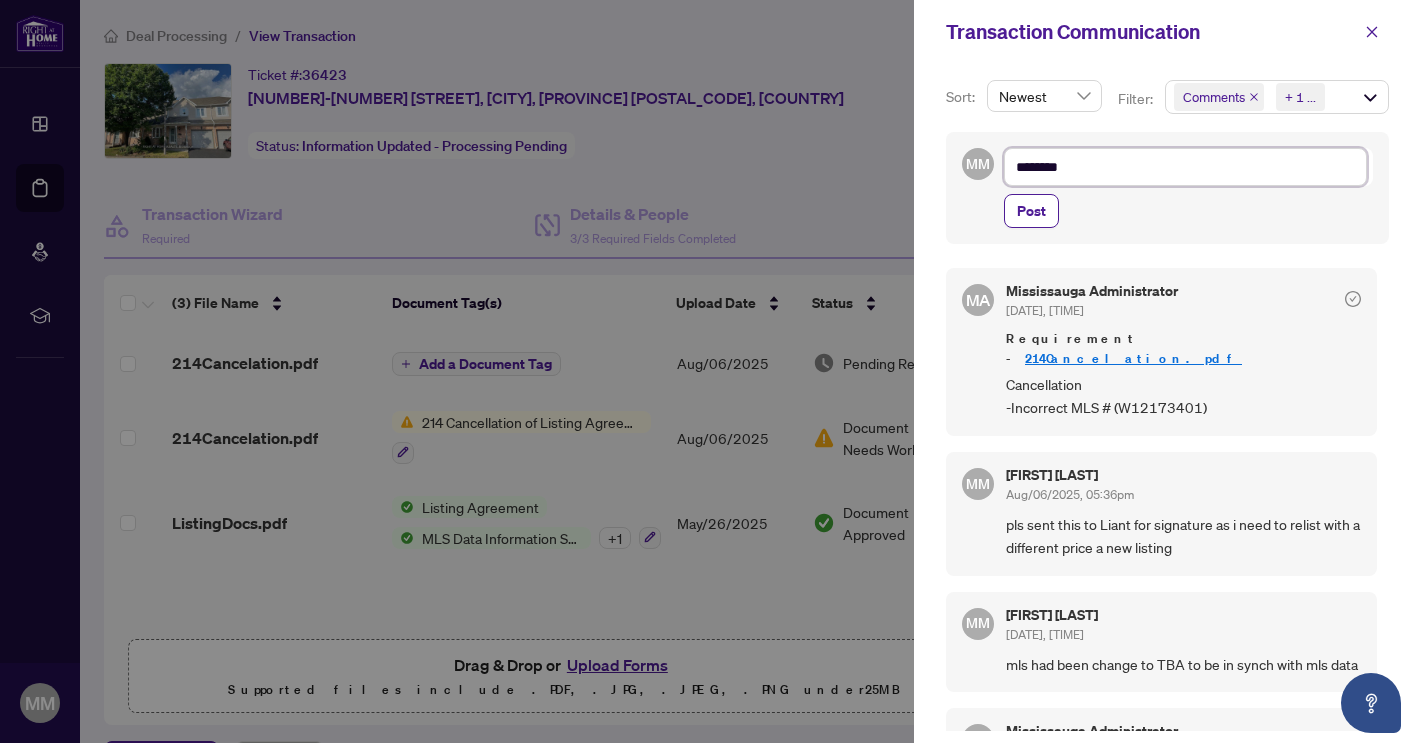 type on "*********" 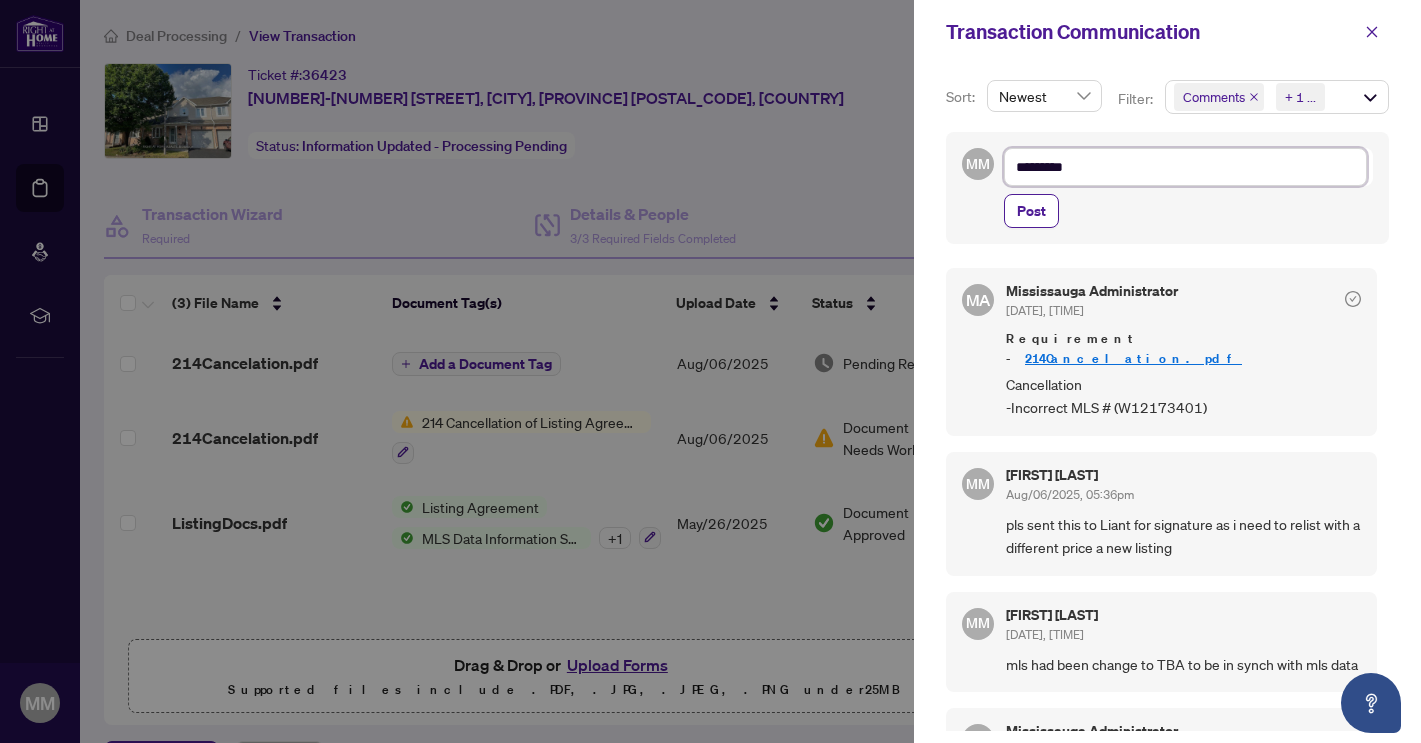 type on "**********" 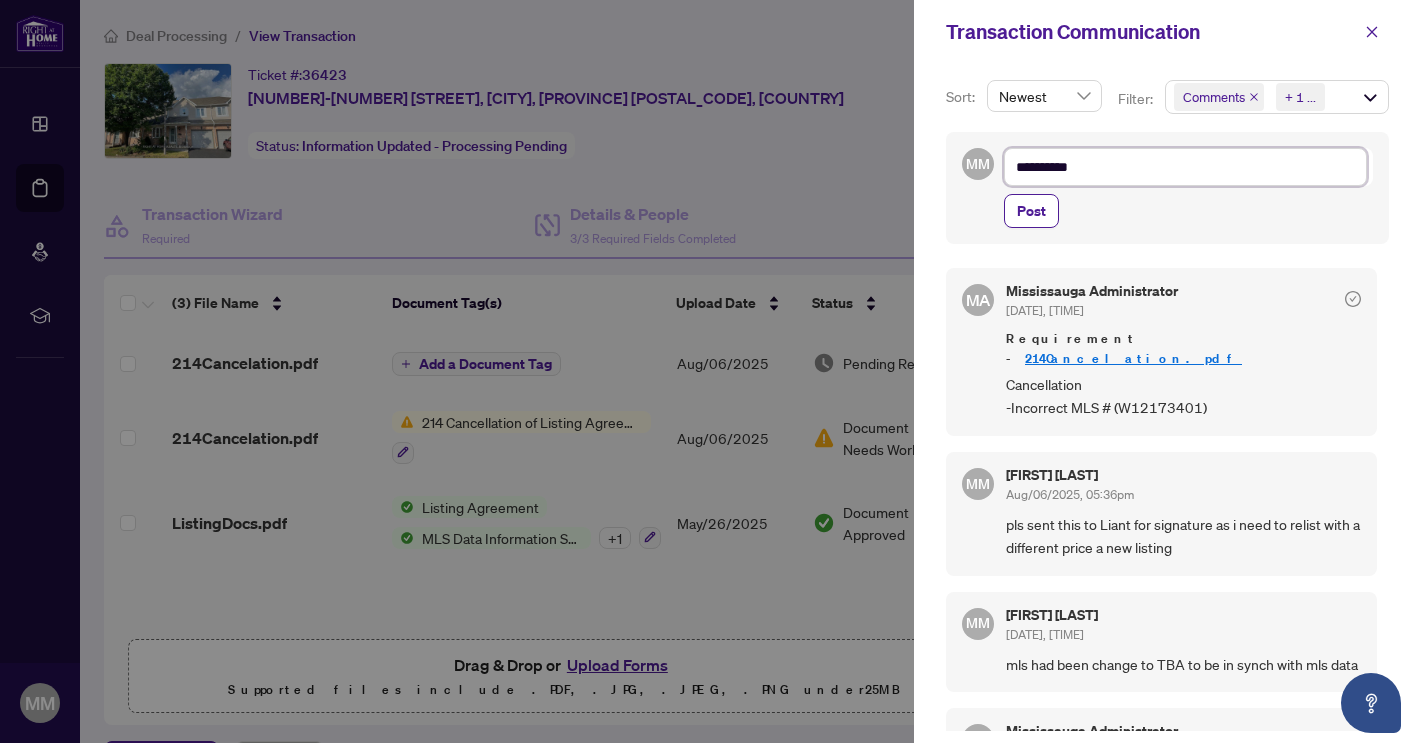 type on "**********" 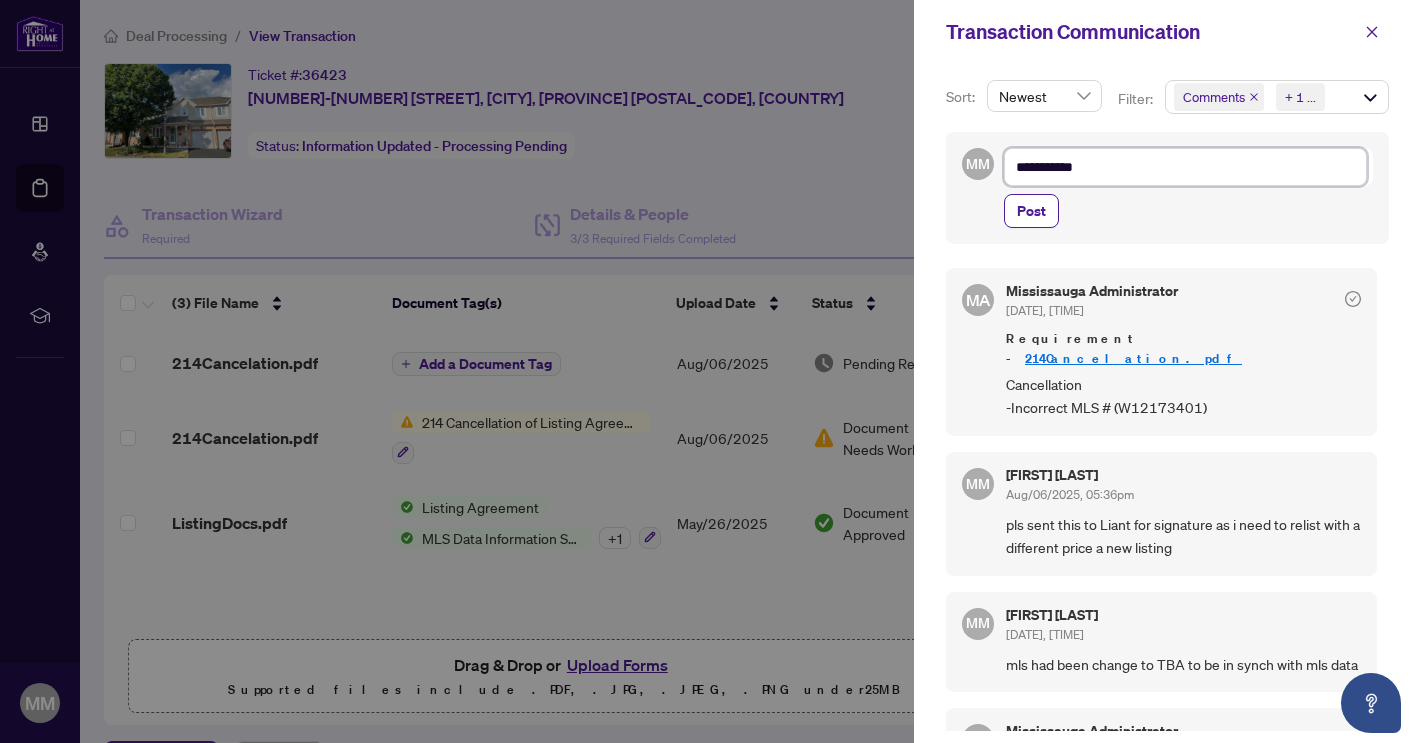 type on "**********" 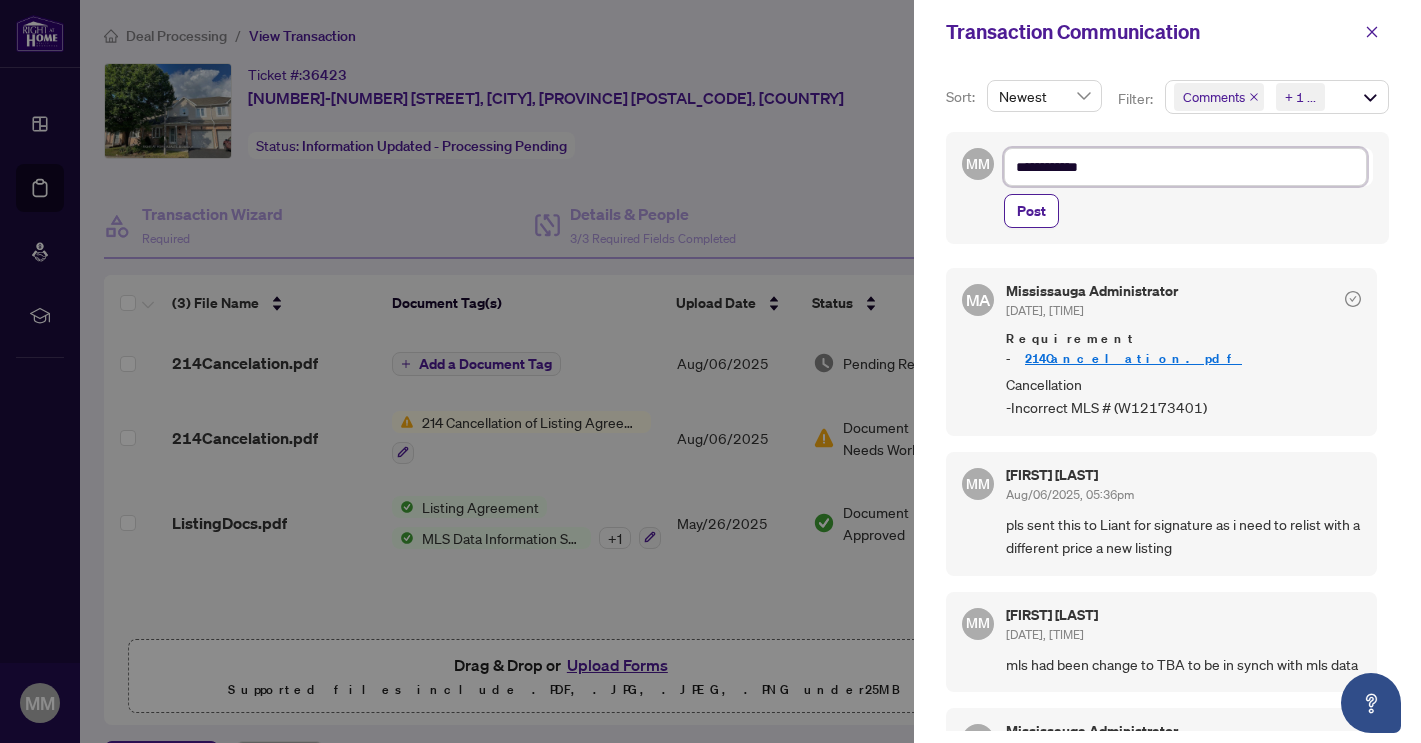 type on "**********" 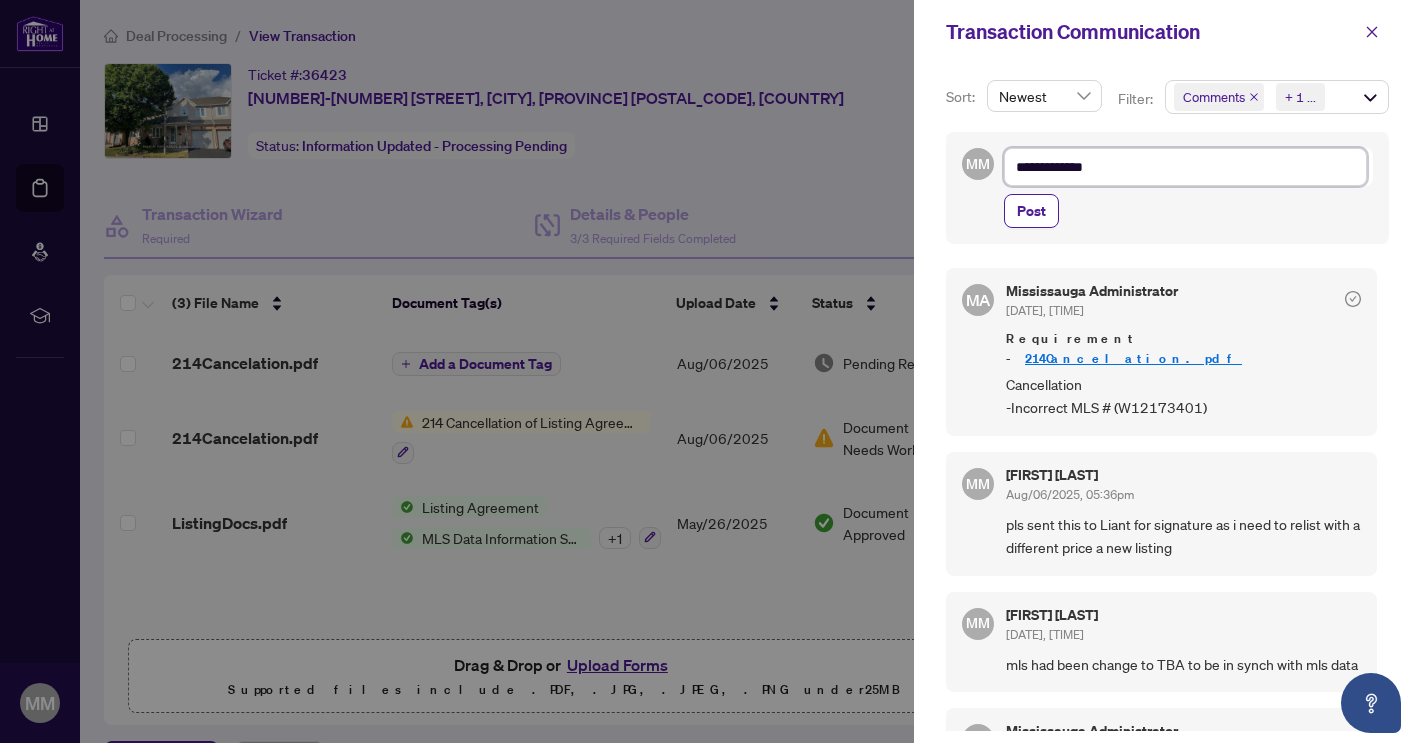 type on "**********" 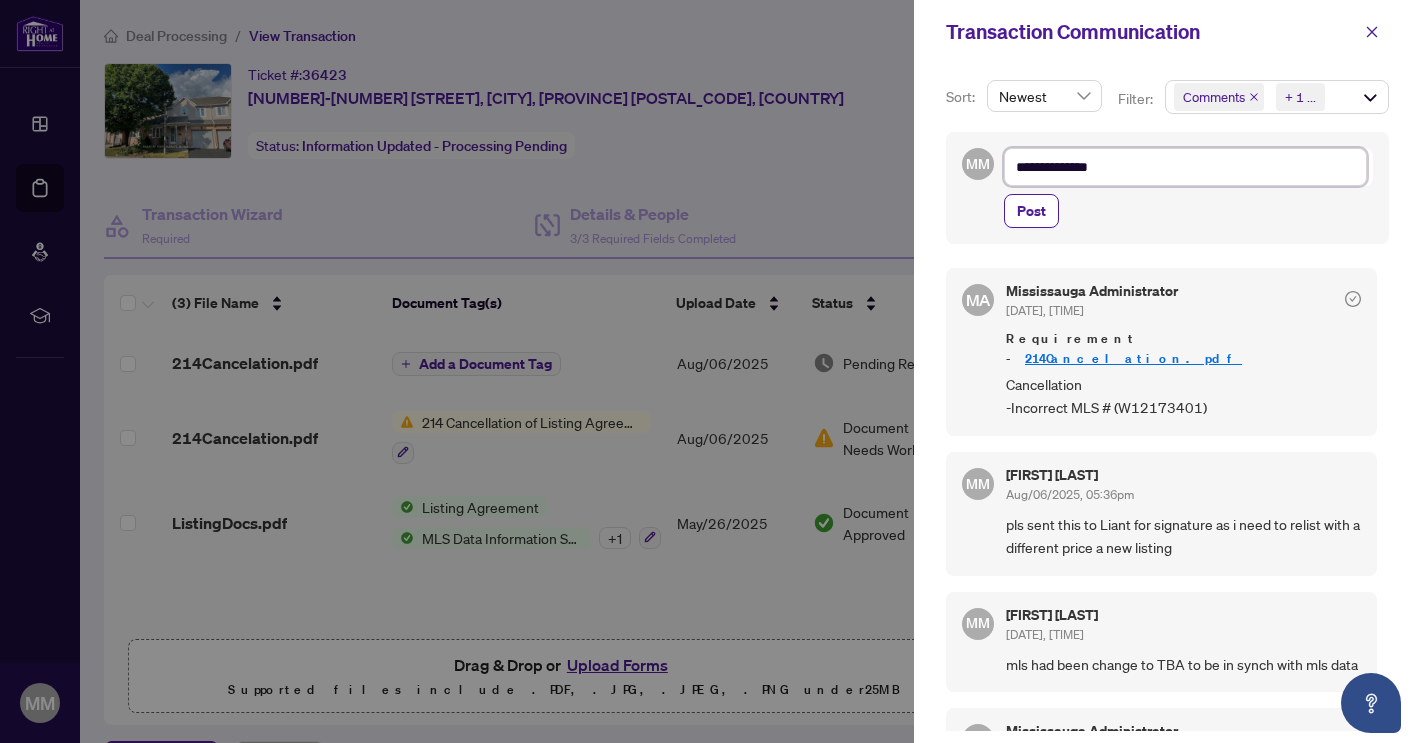 type on "**********" 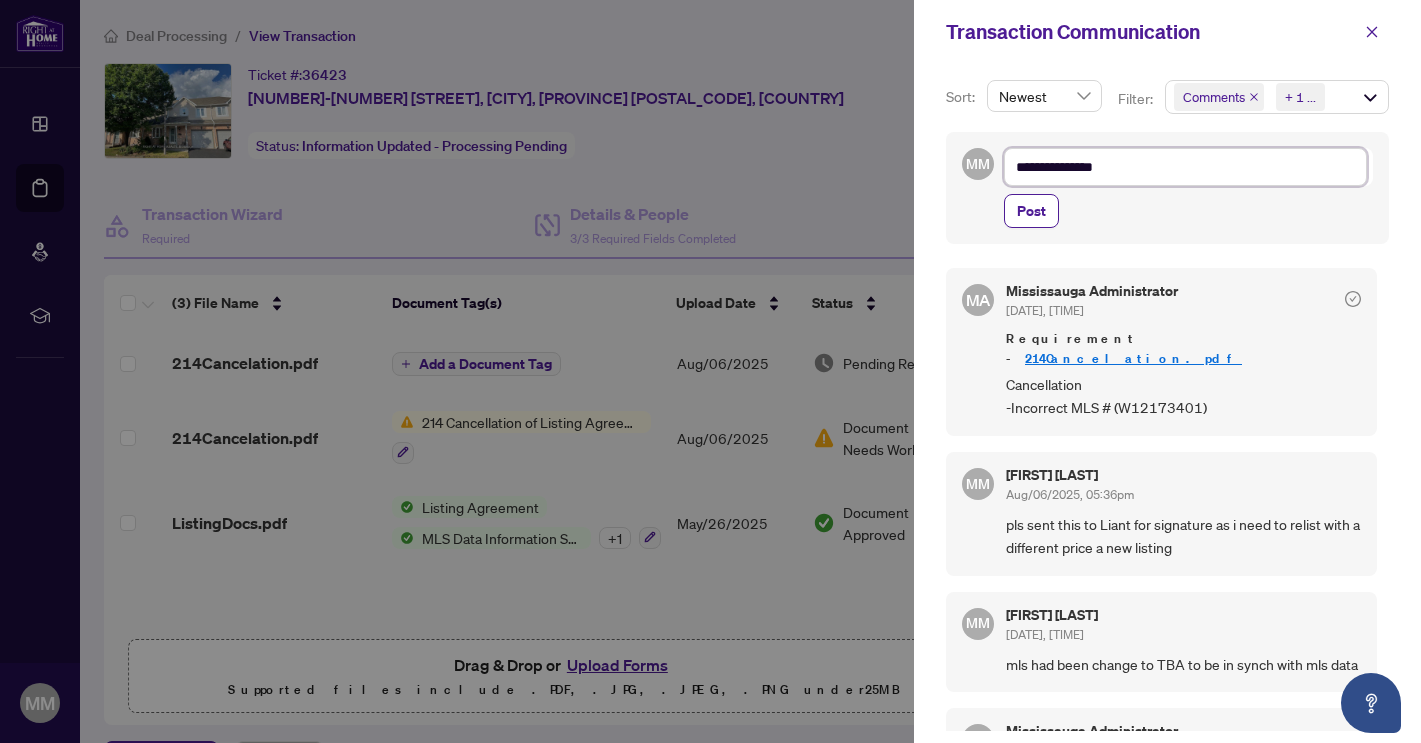 type on "**********" 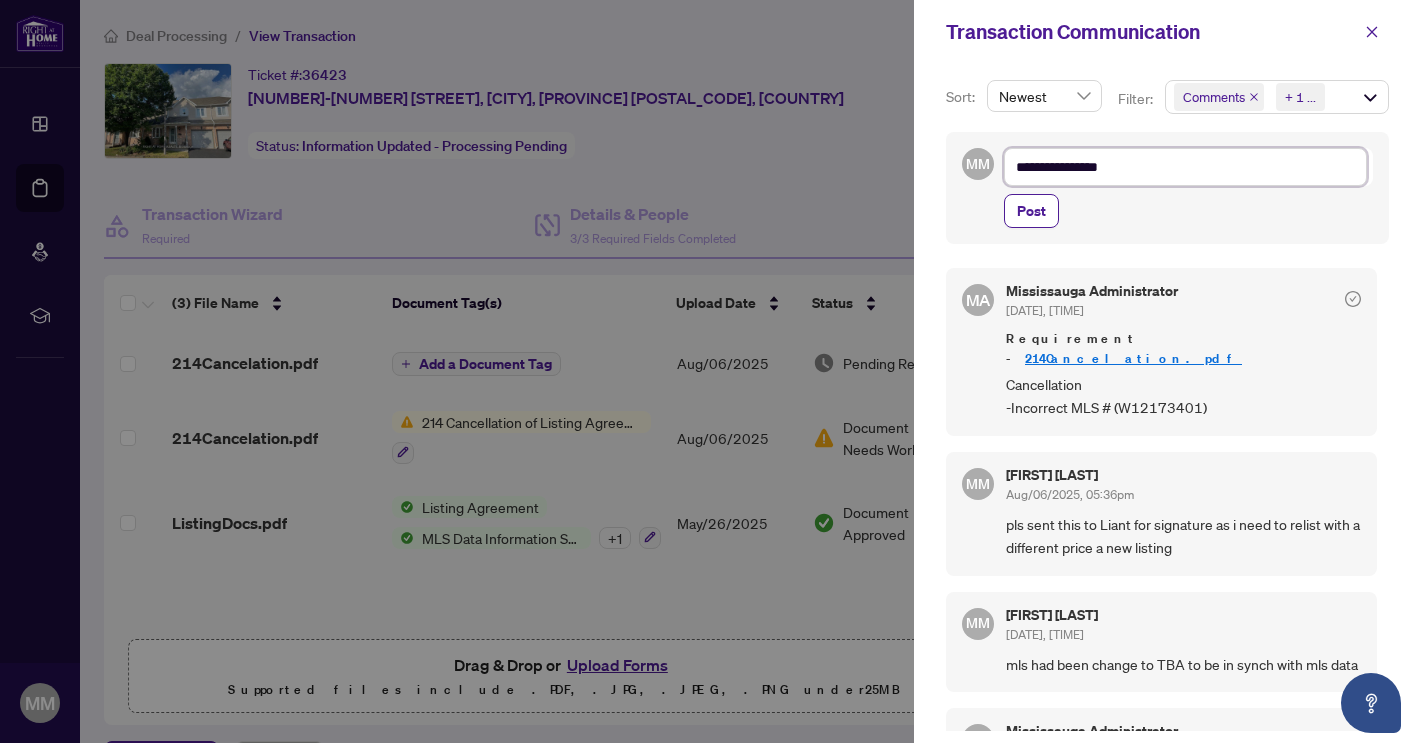 type on "**********" 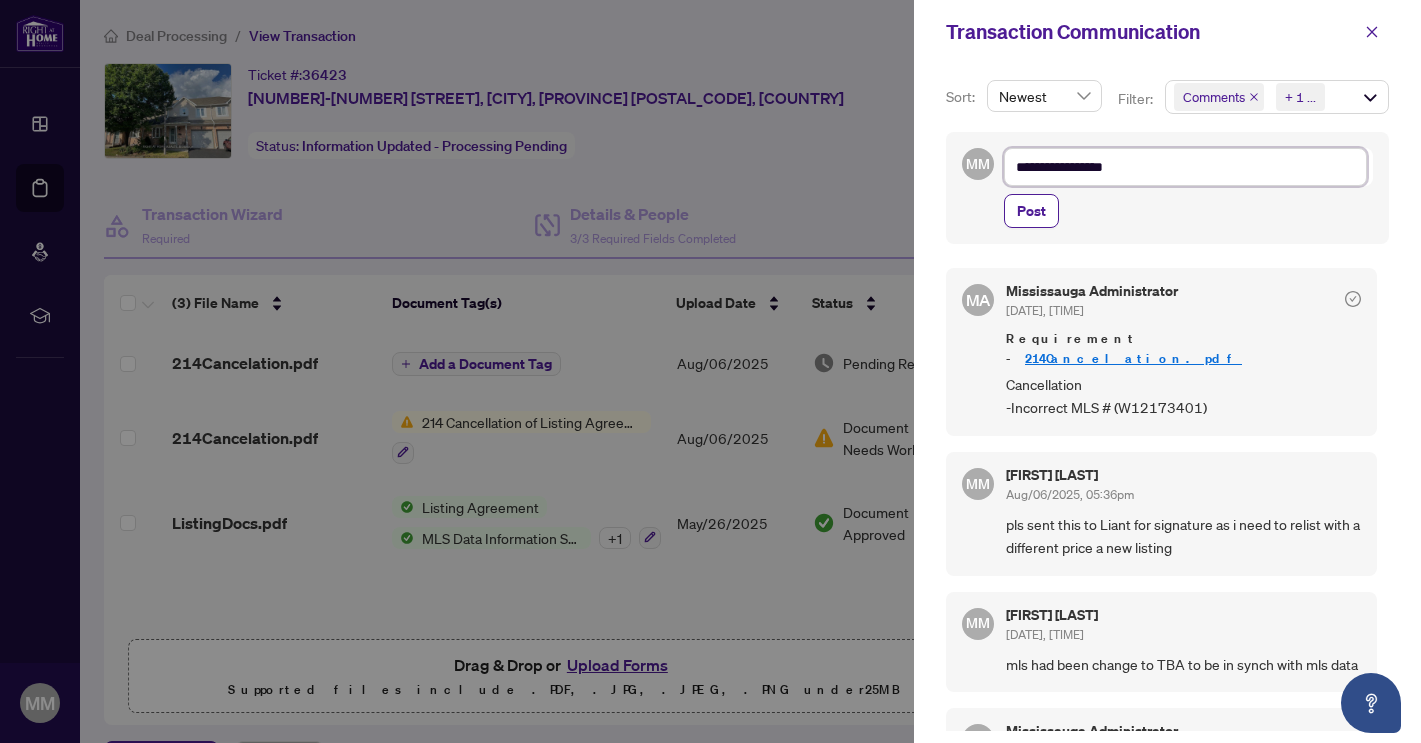 type on "**********" 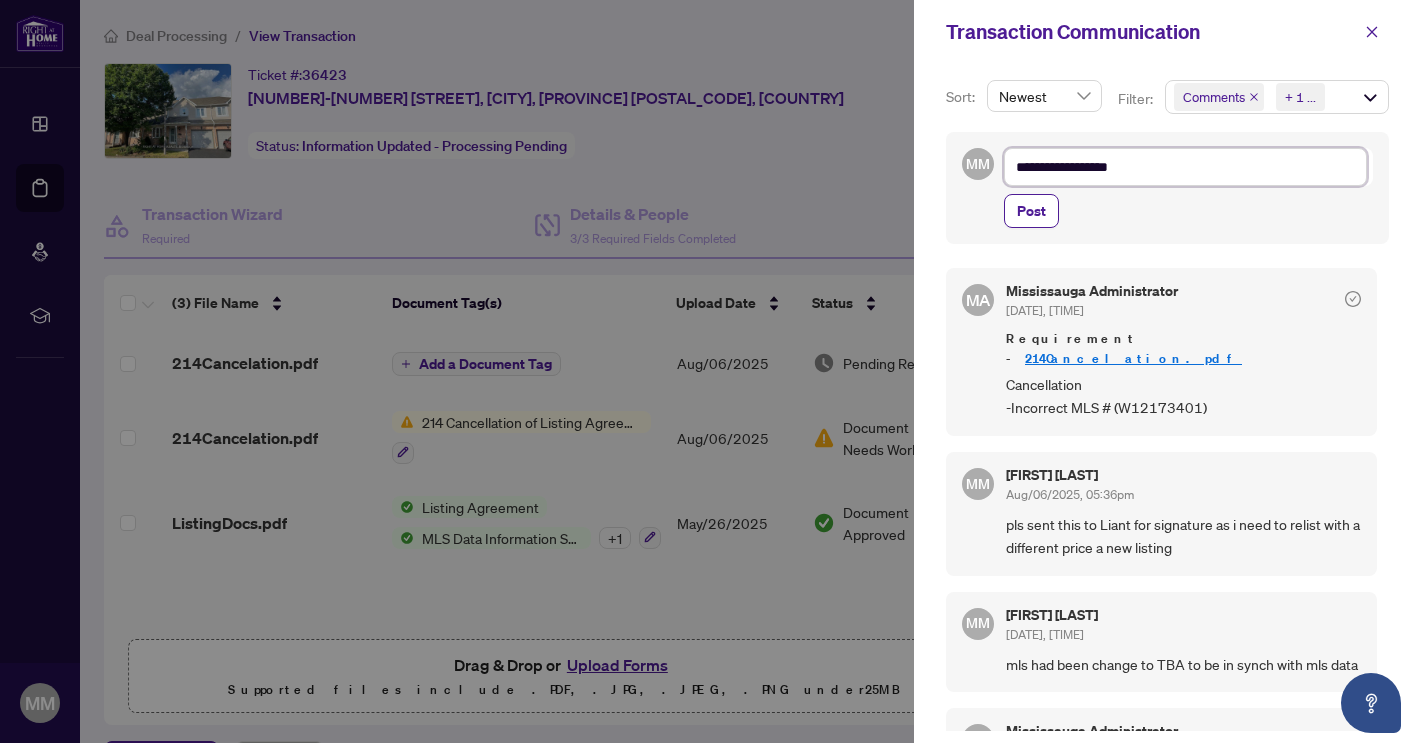 type on "**********" 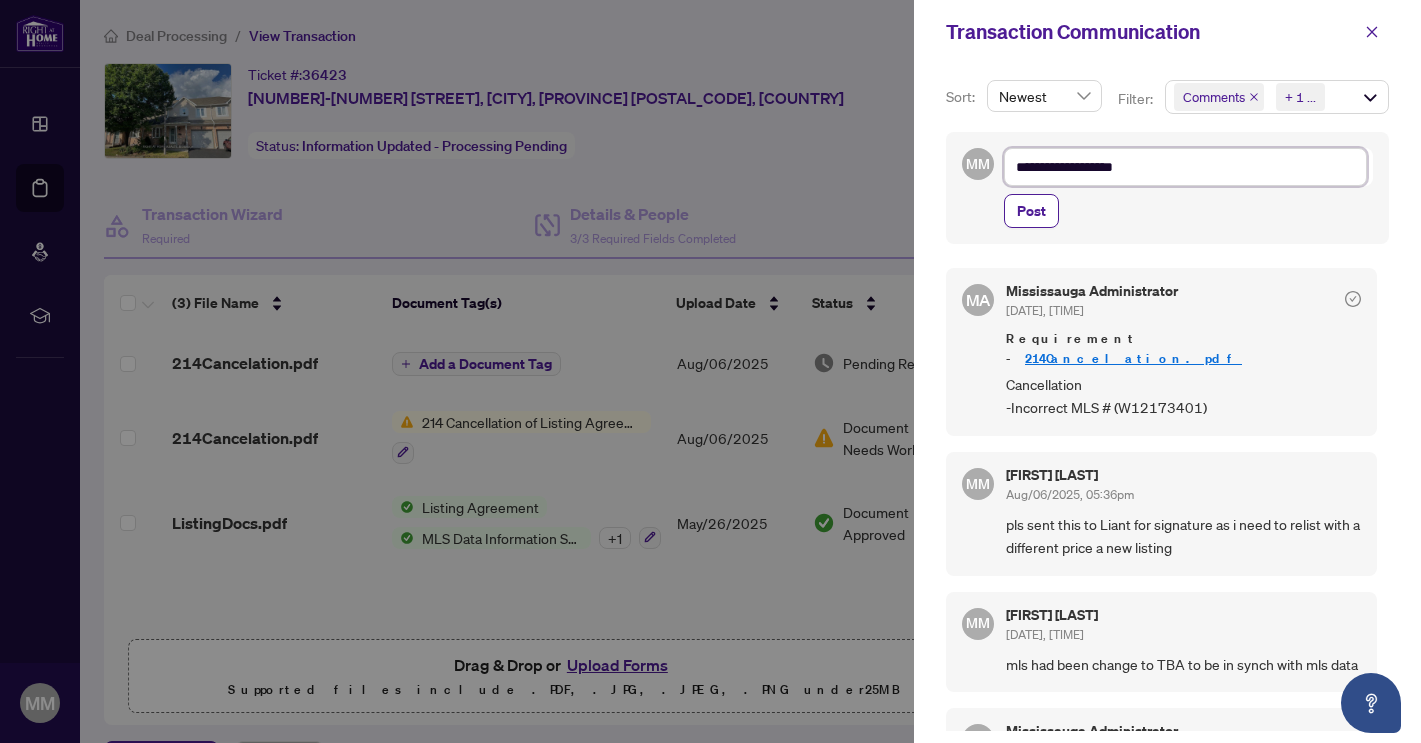 type on "**********" 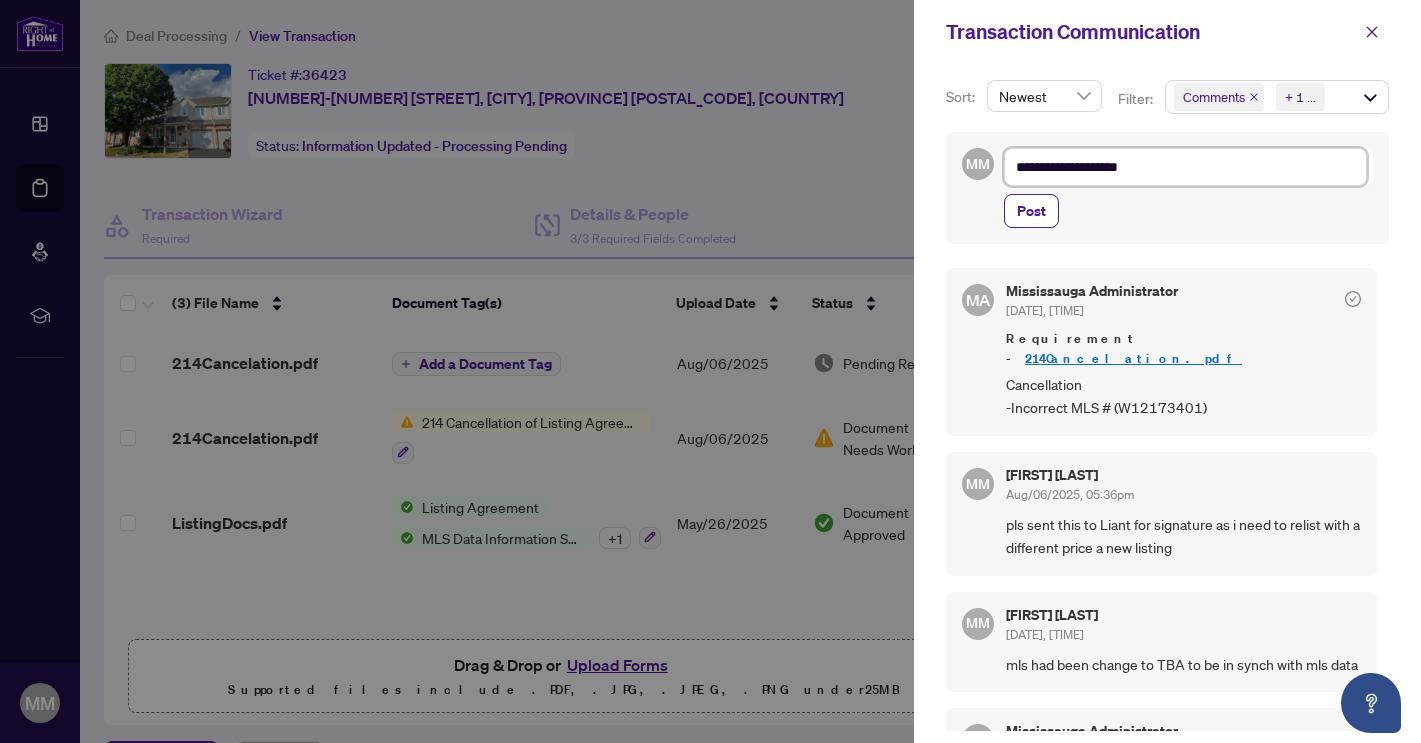 type on "**********" 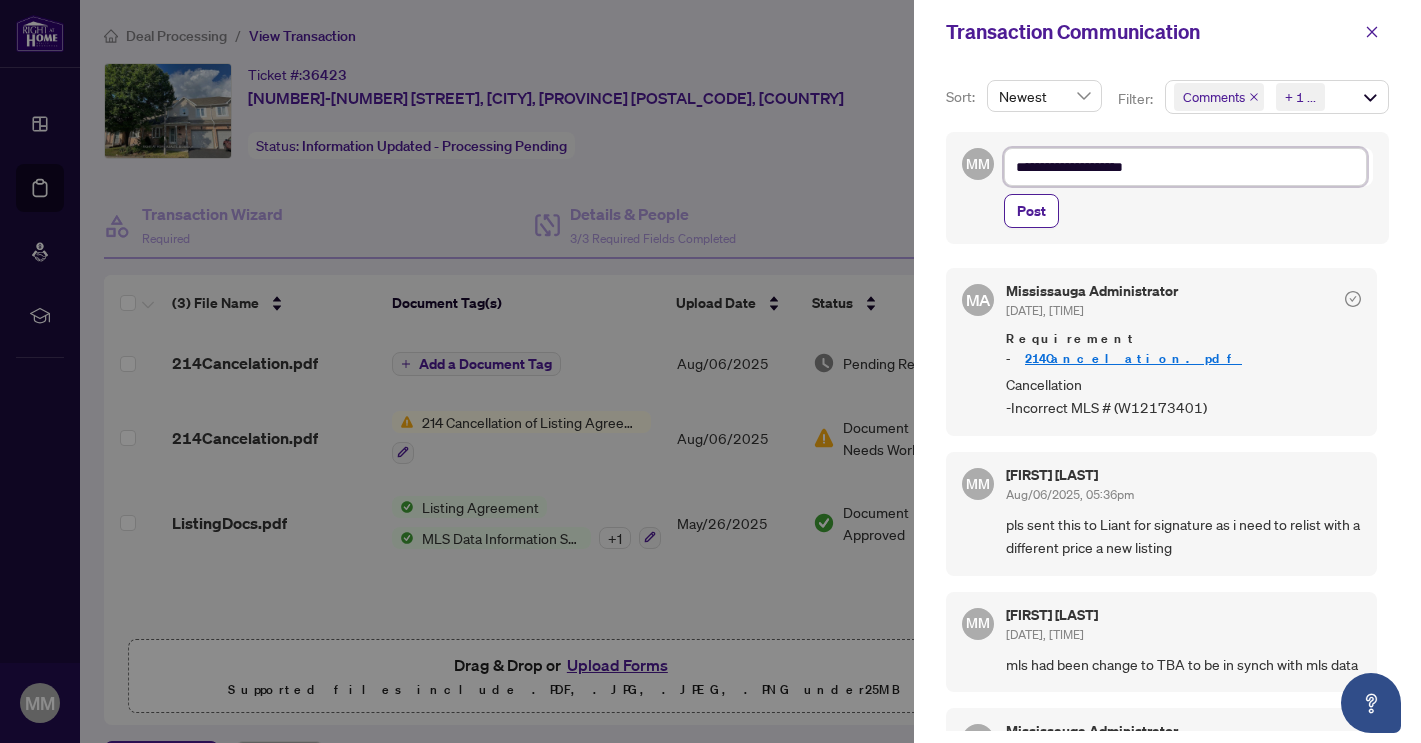 type on "**********" 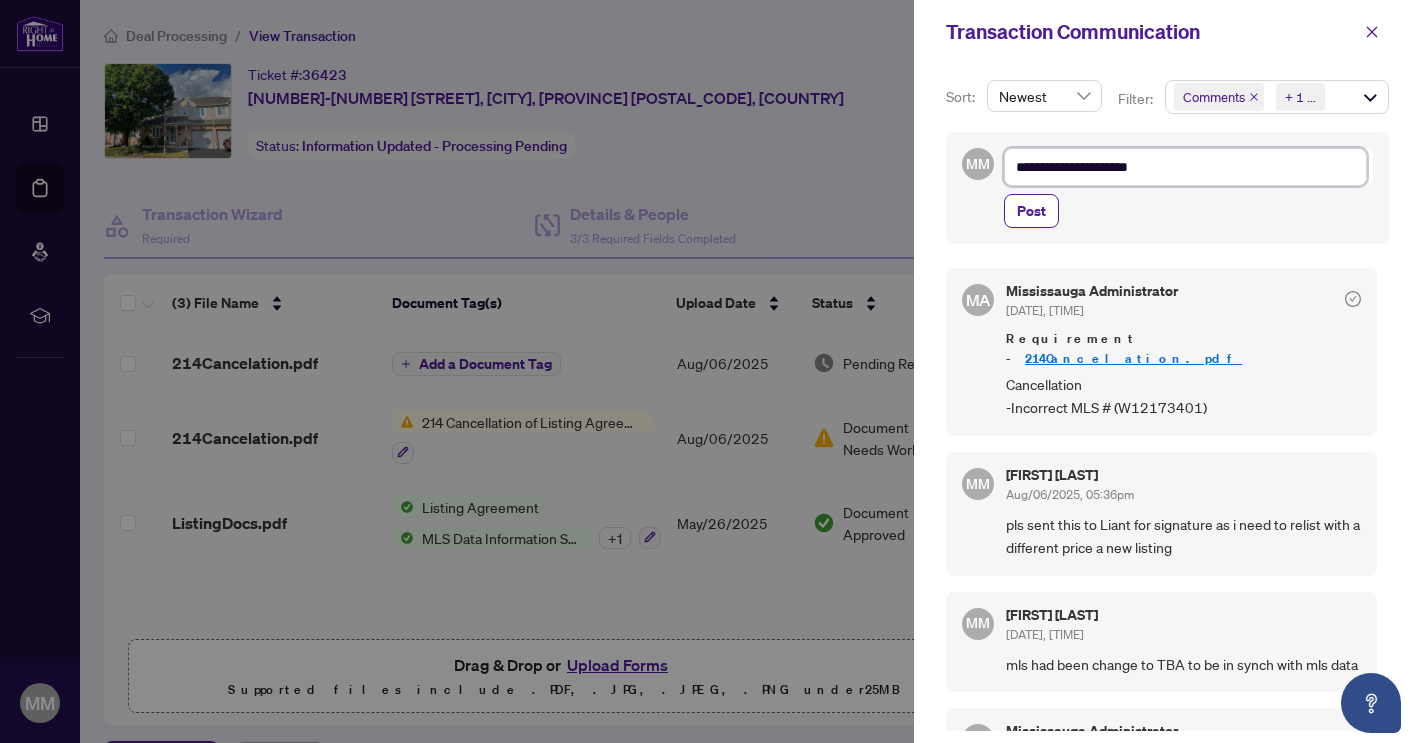 type on "**********" 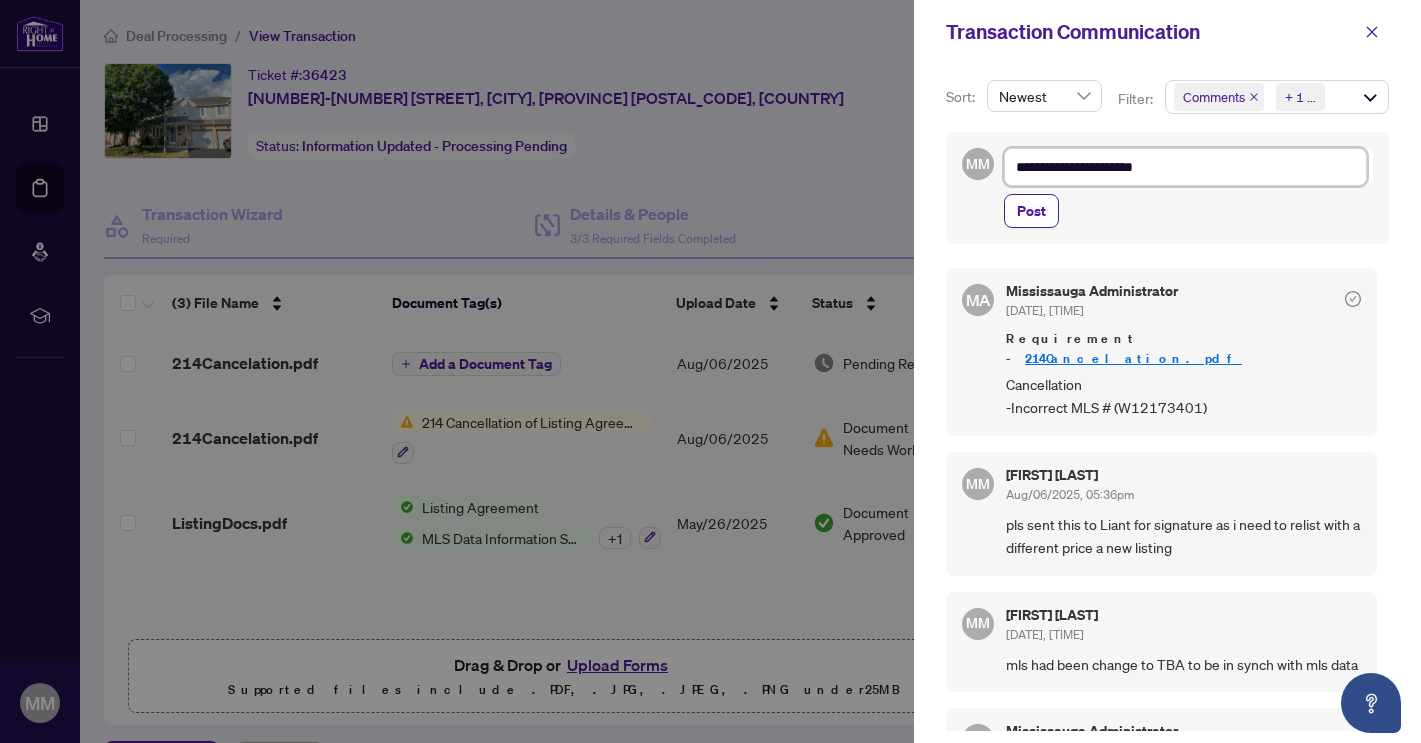 type on "**********" 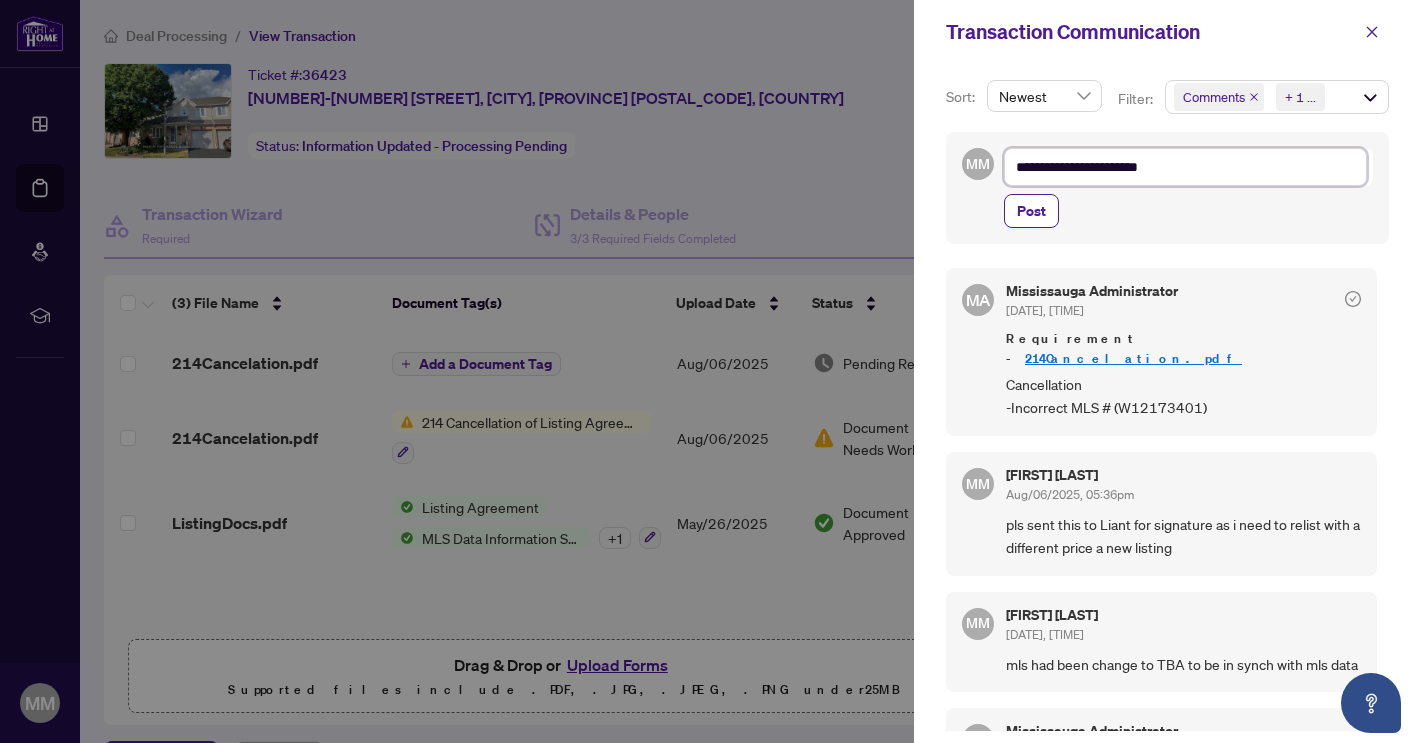 type on "**********" 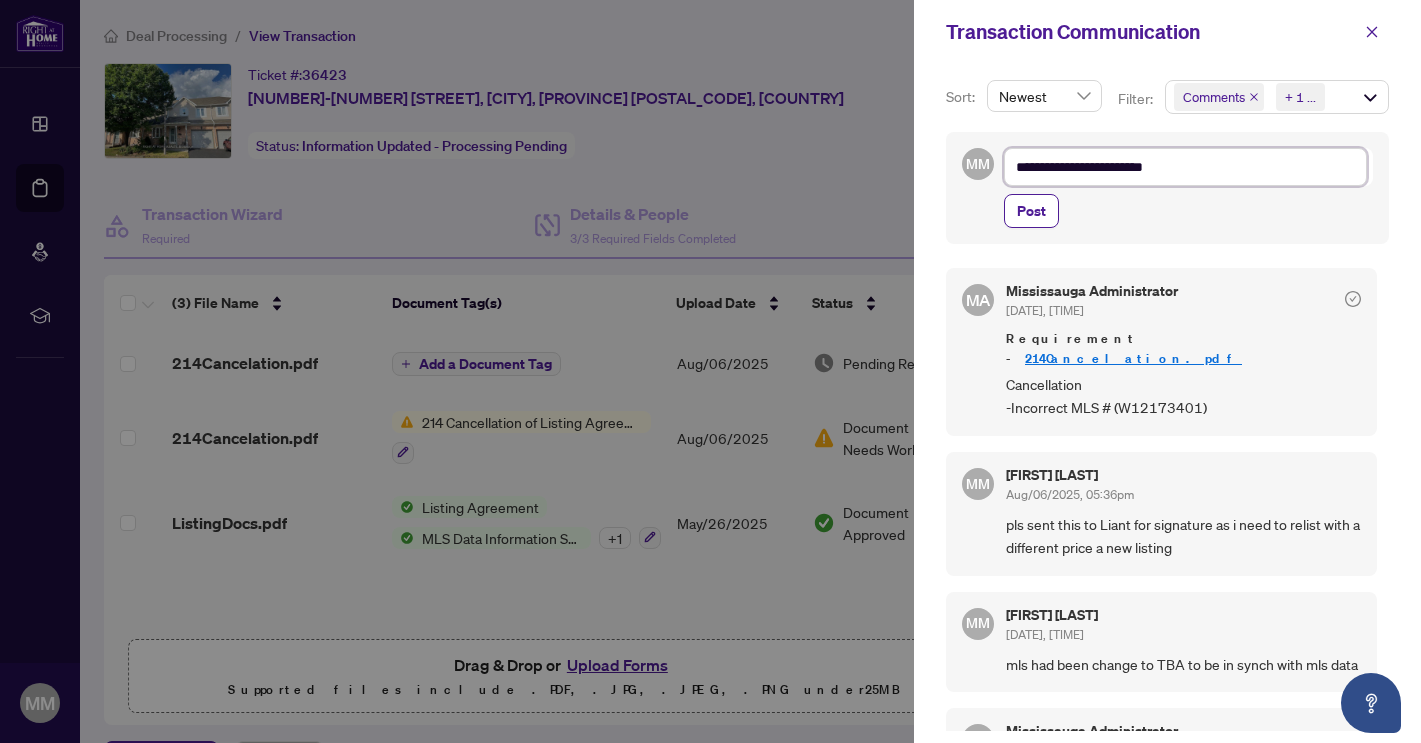 type on "**********" 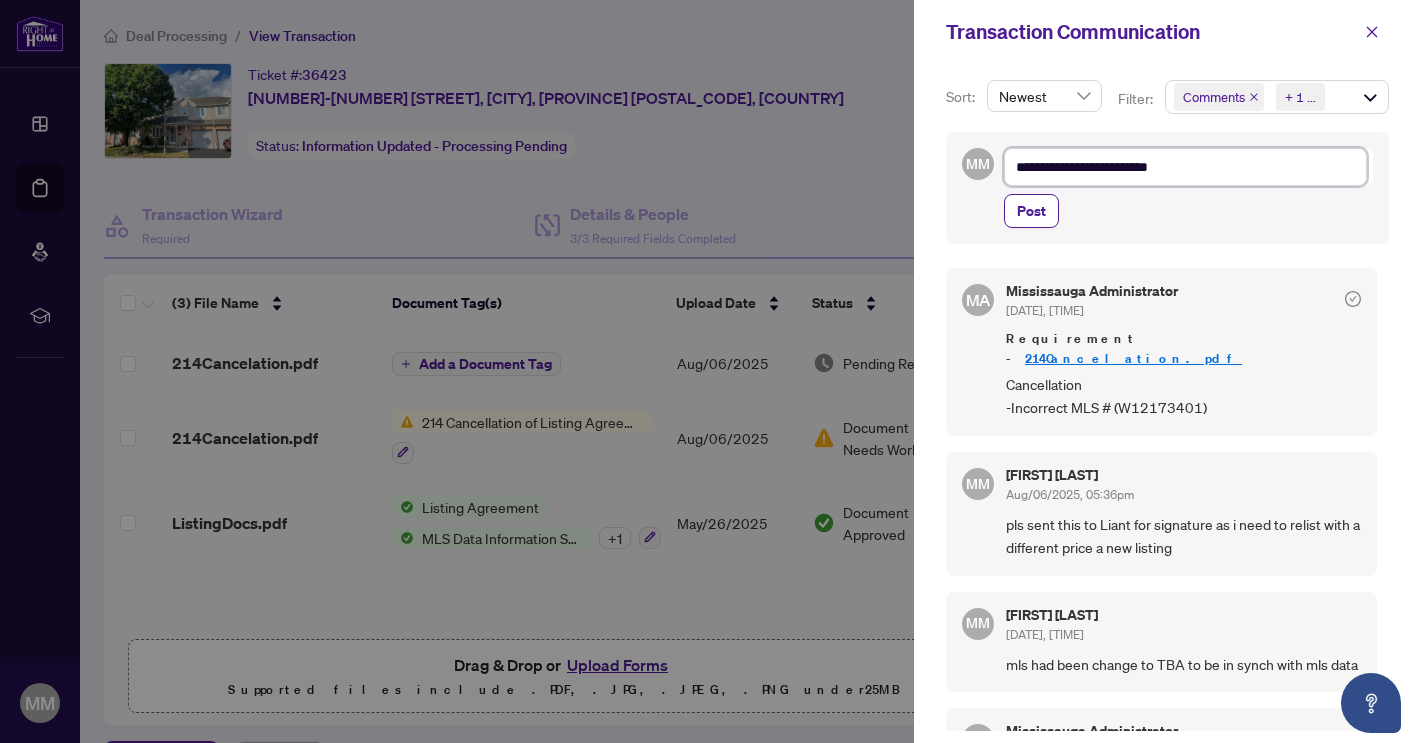 type on "**********" 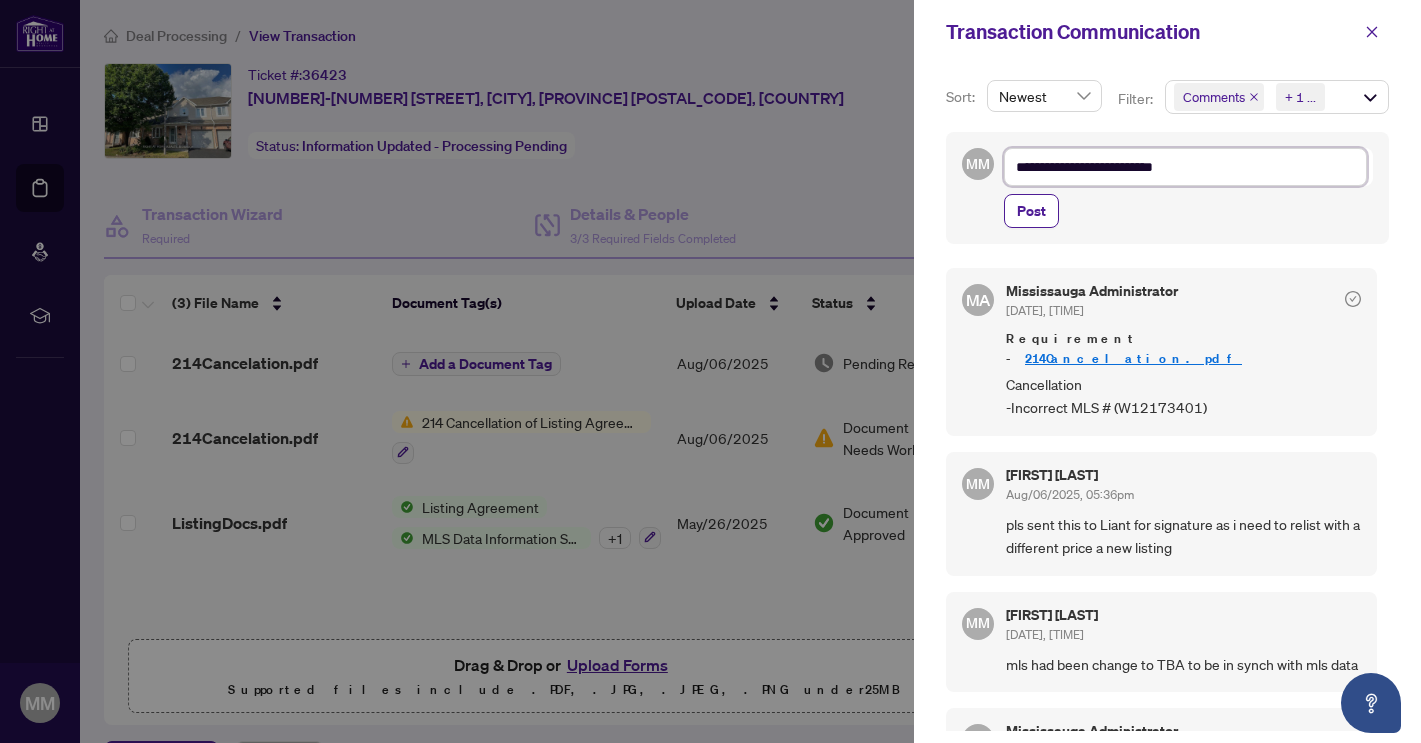type on "**********" 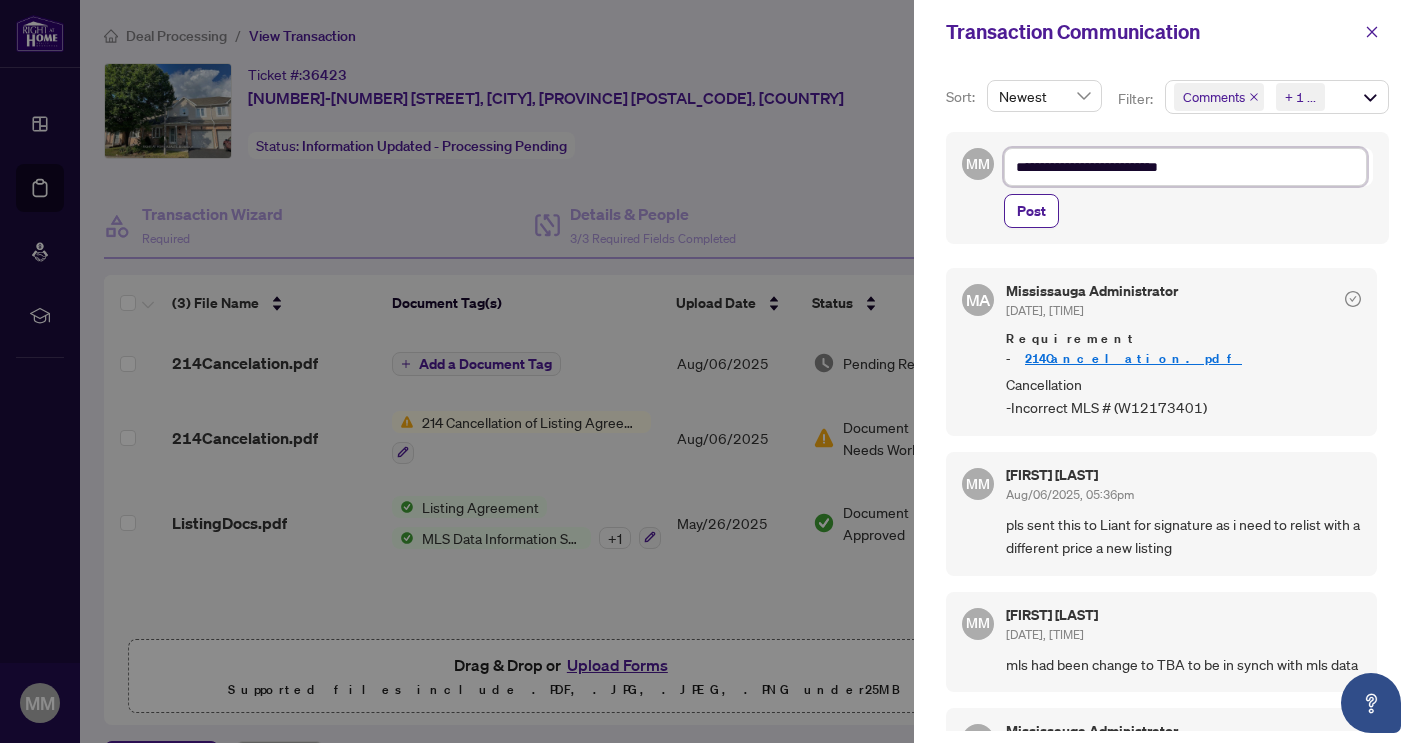 type on "**********" 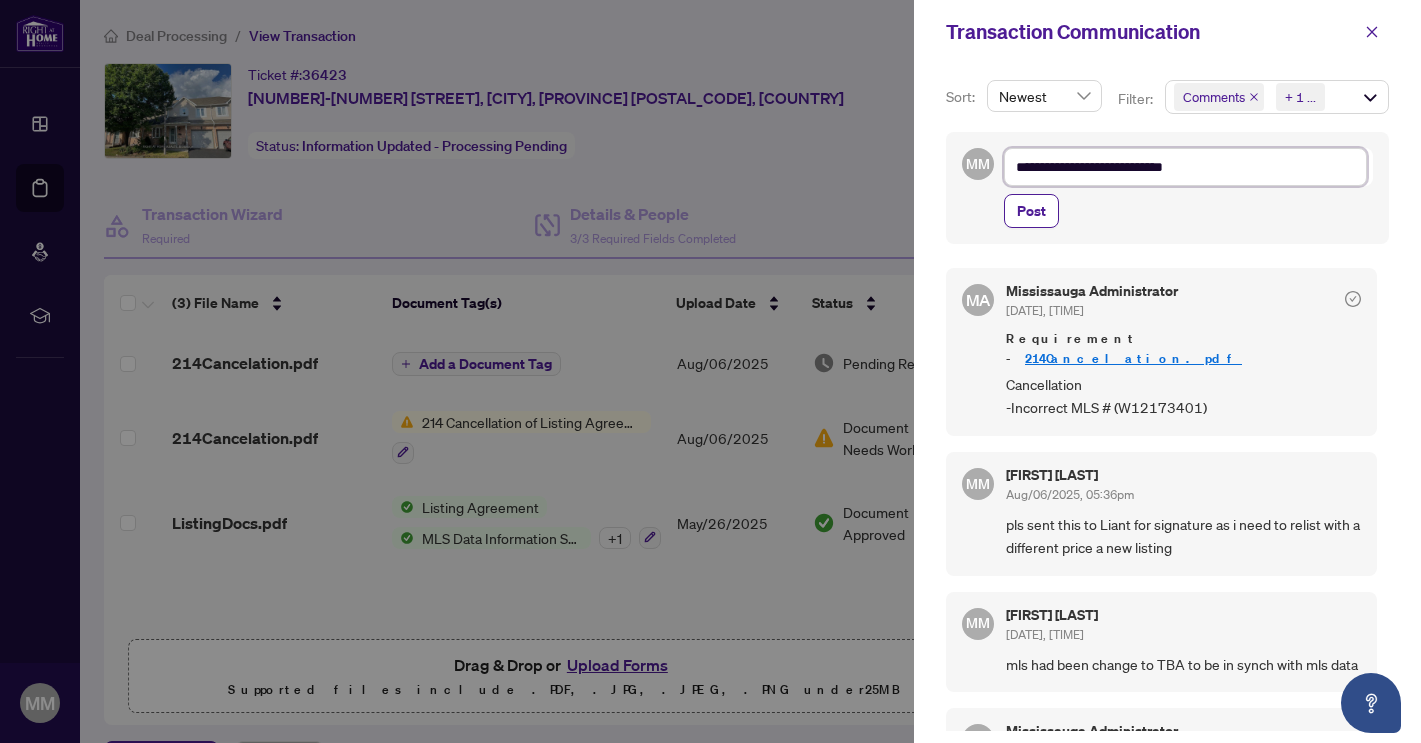 type on "**********" 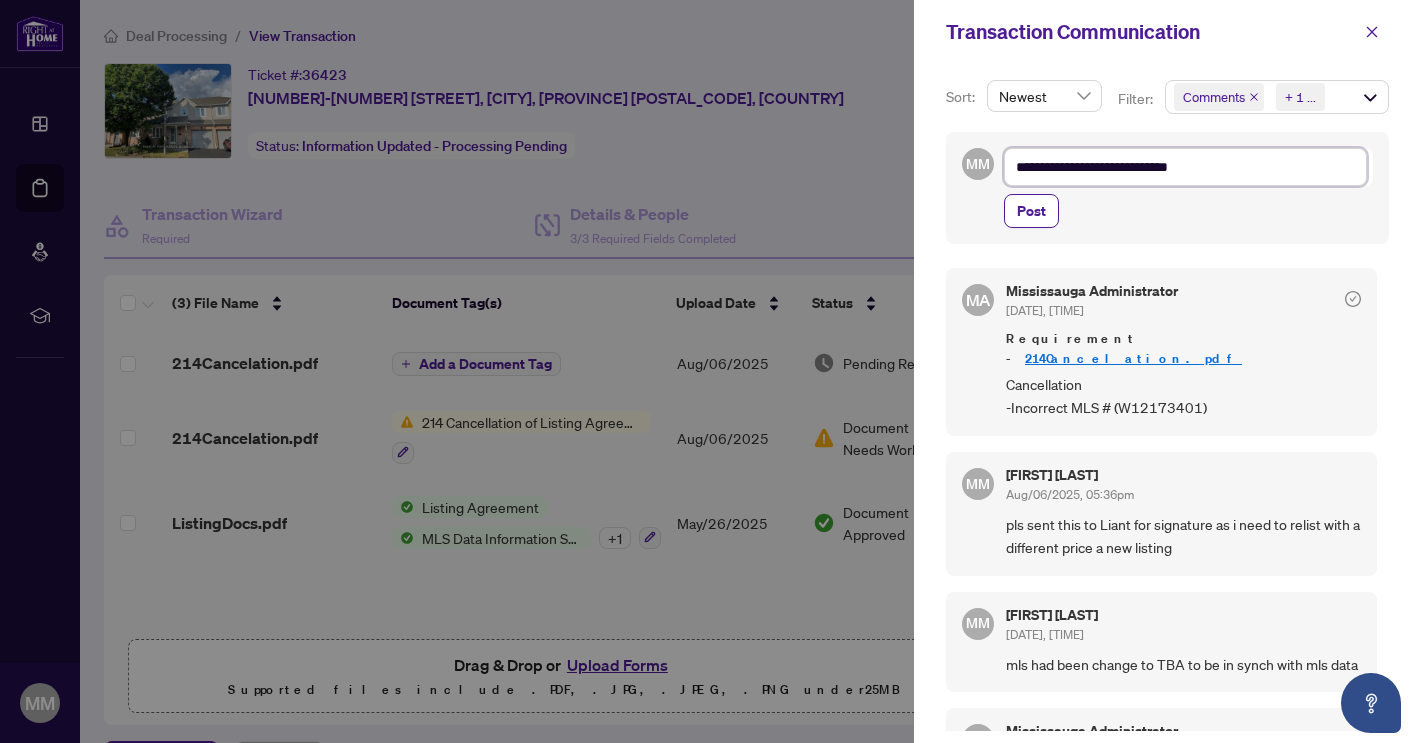 type on "**********" 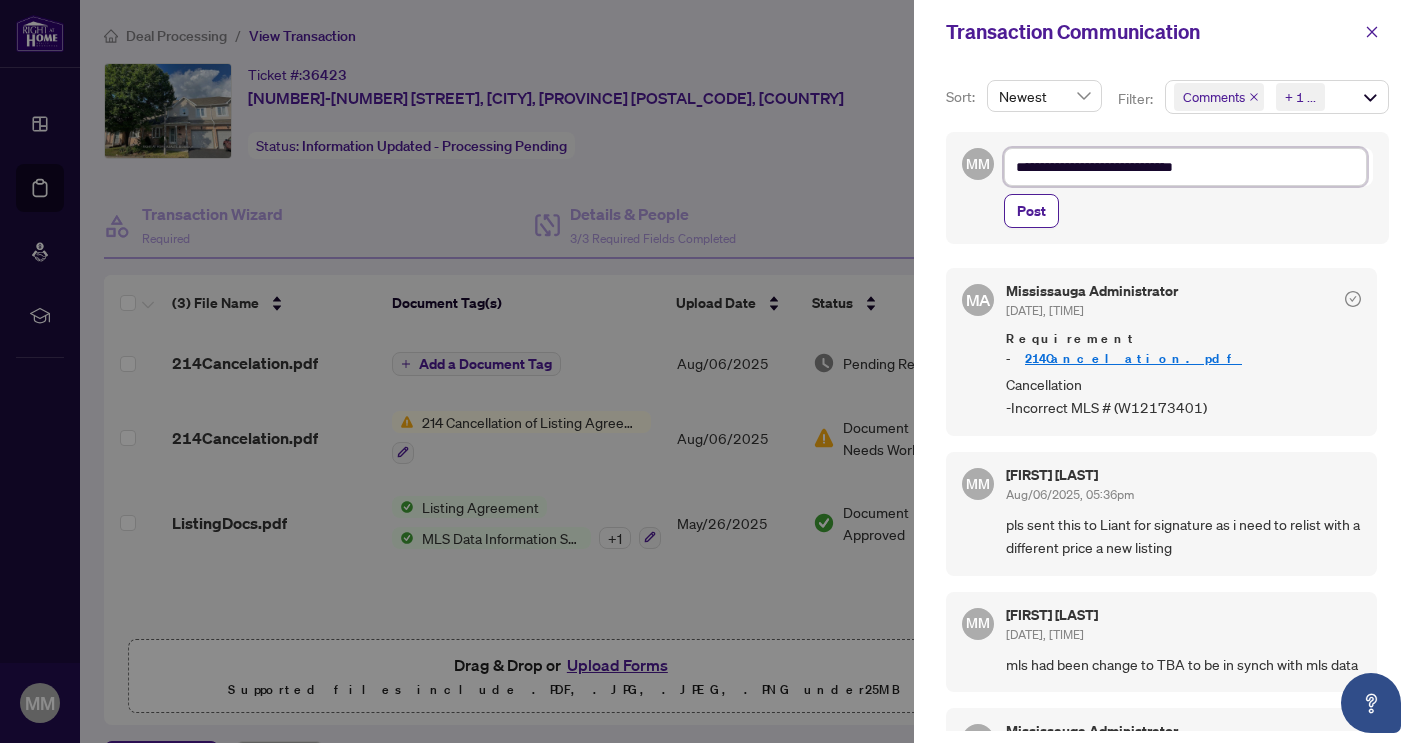 type on "**********" 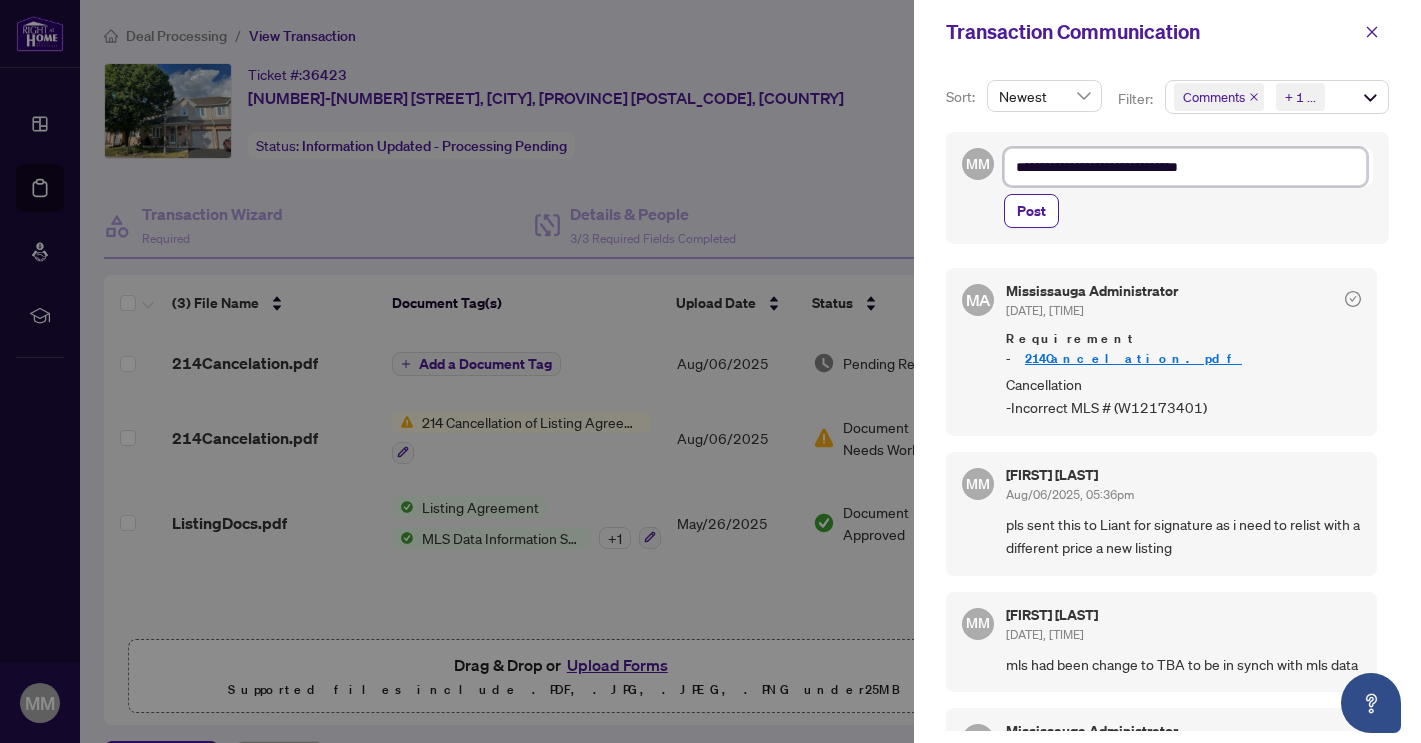 type on "**********" 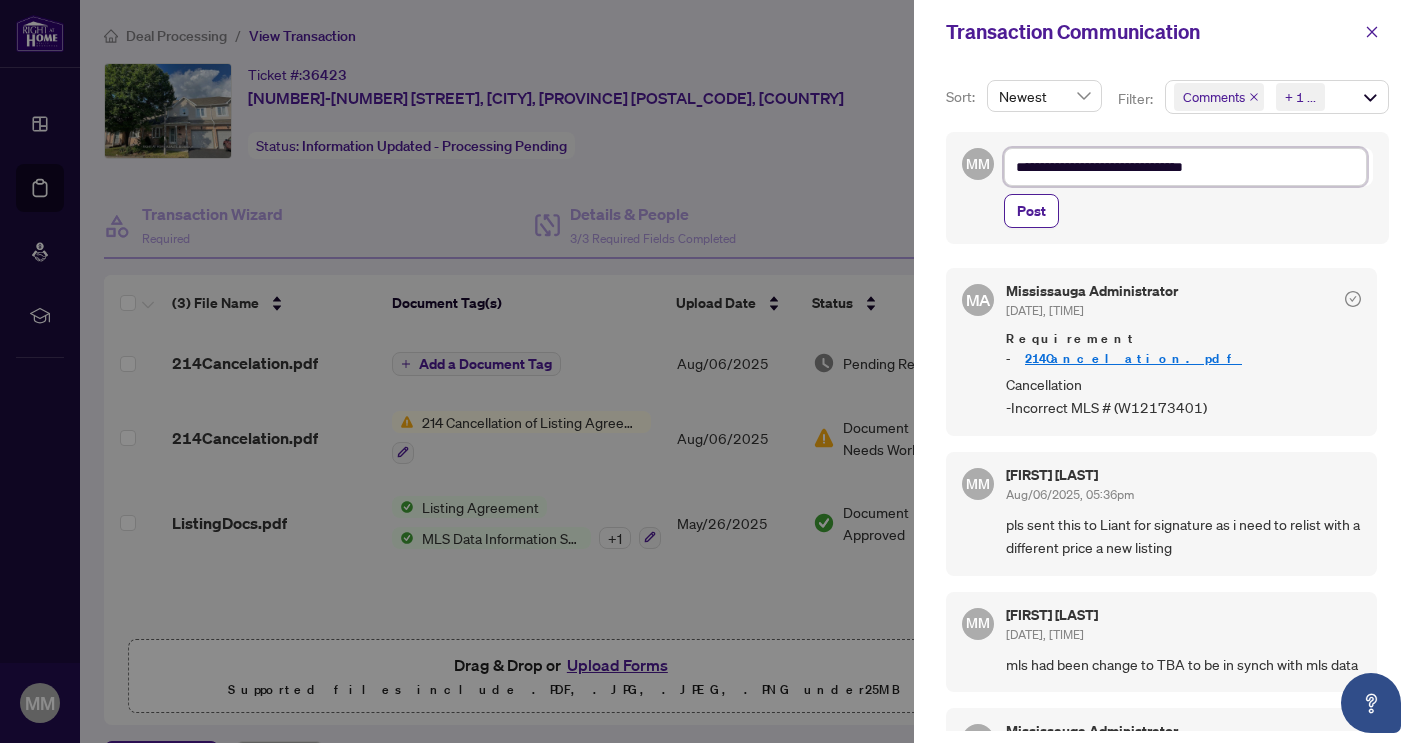 type on "**********" 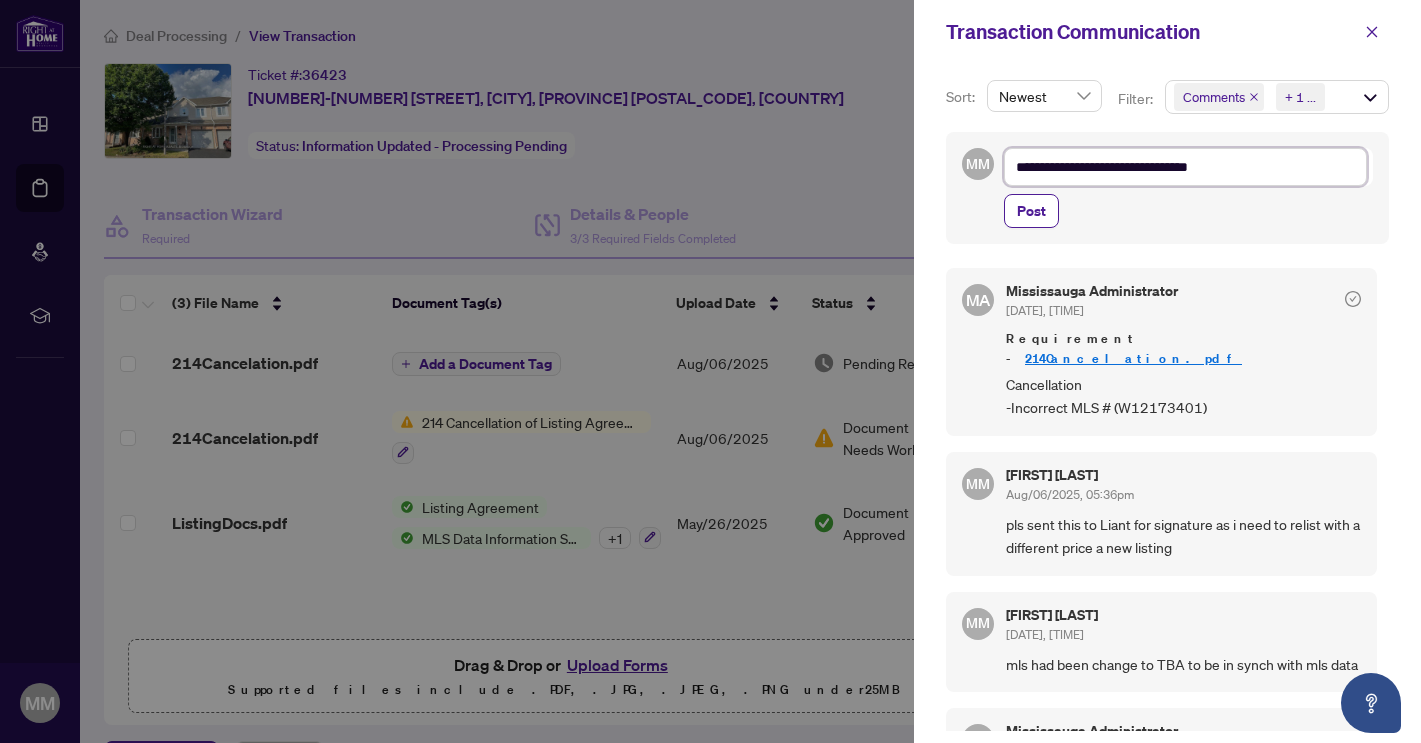 type on "**********" 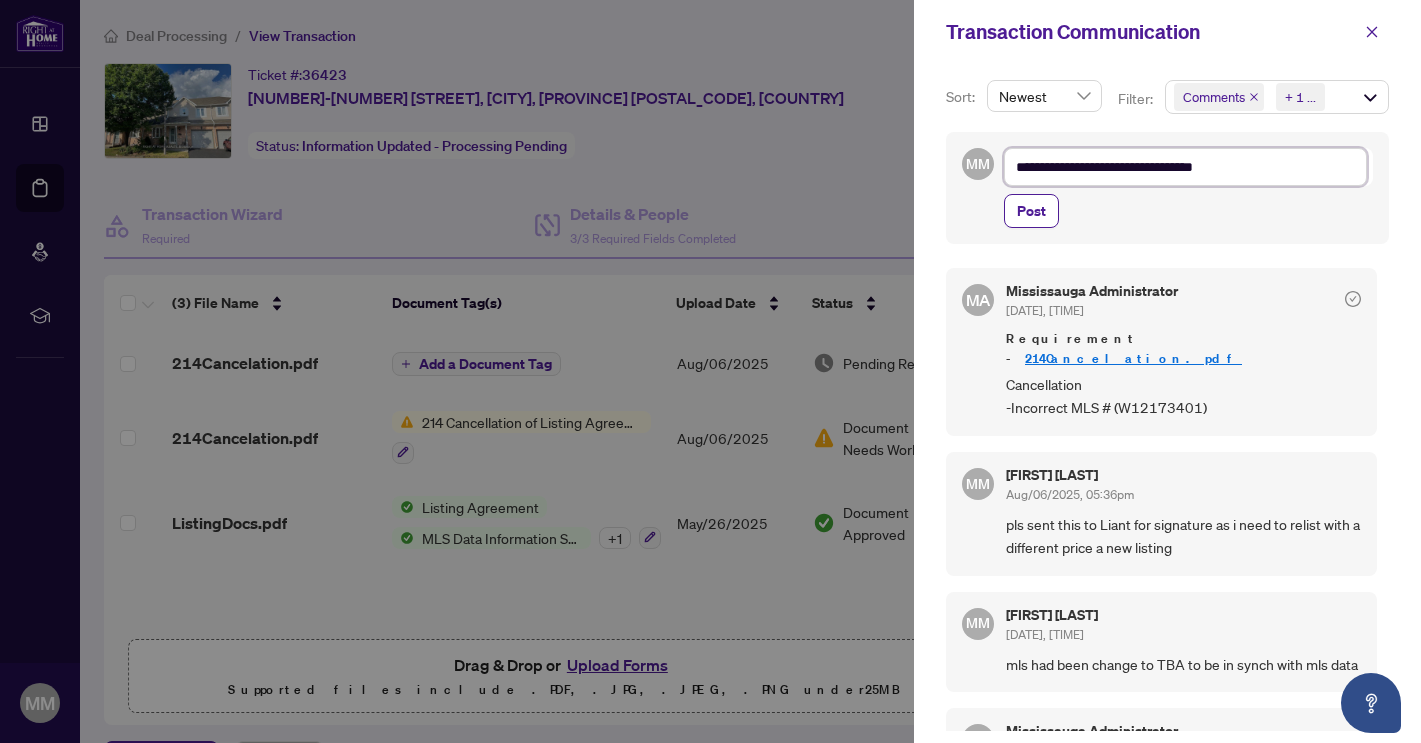 type on "**********" 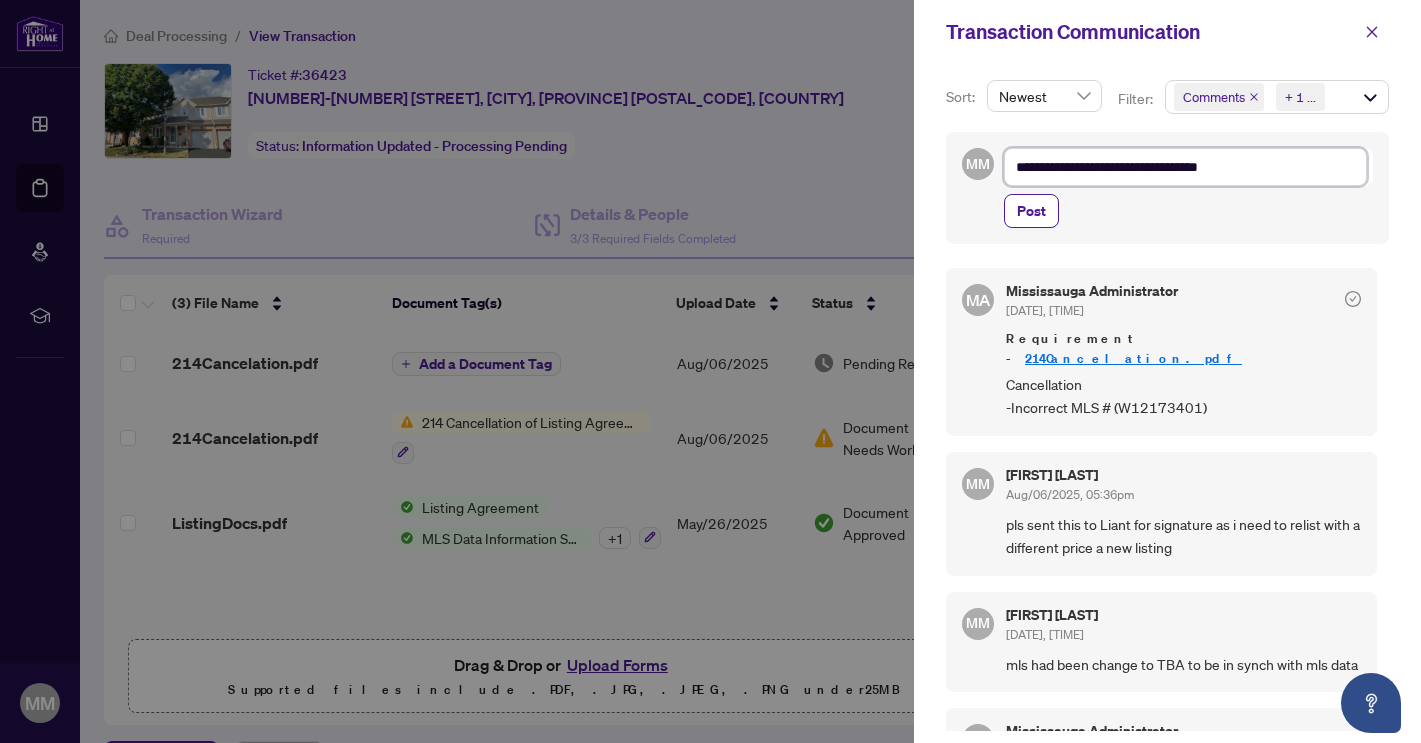 type on "**********" 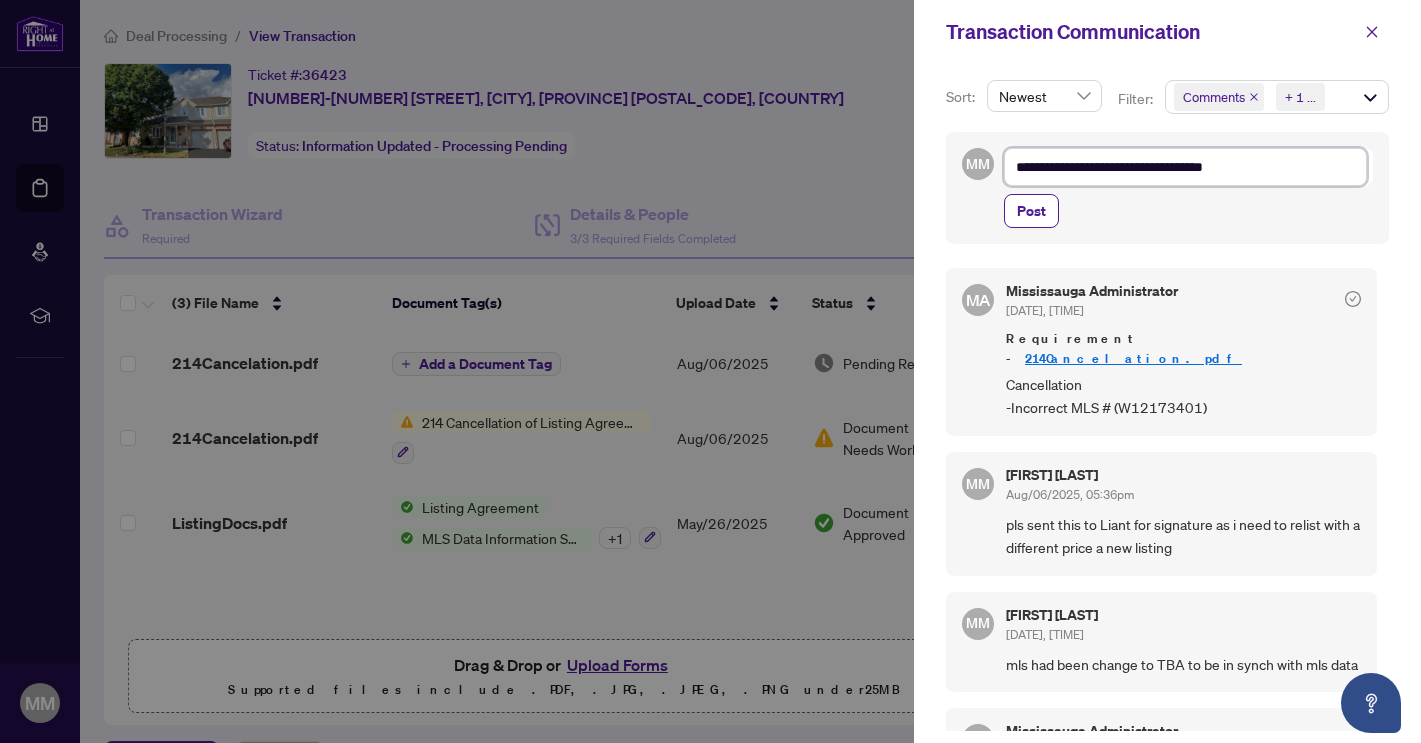 type on "**********" 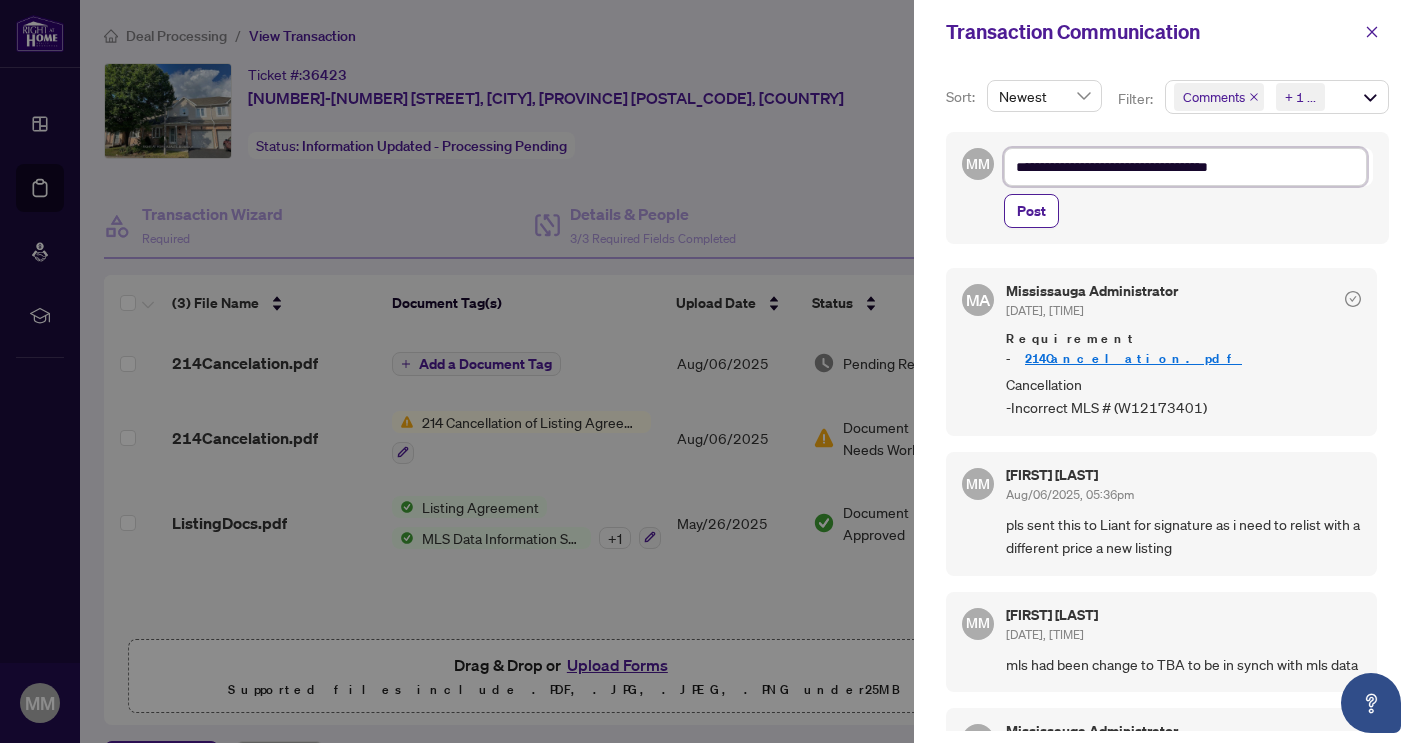 type on "**********" 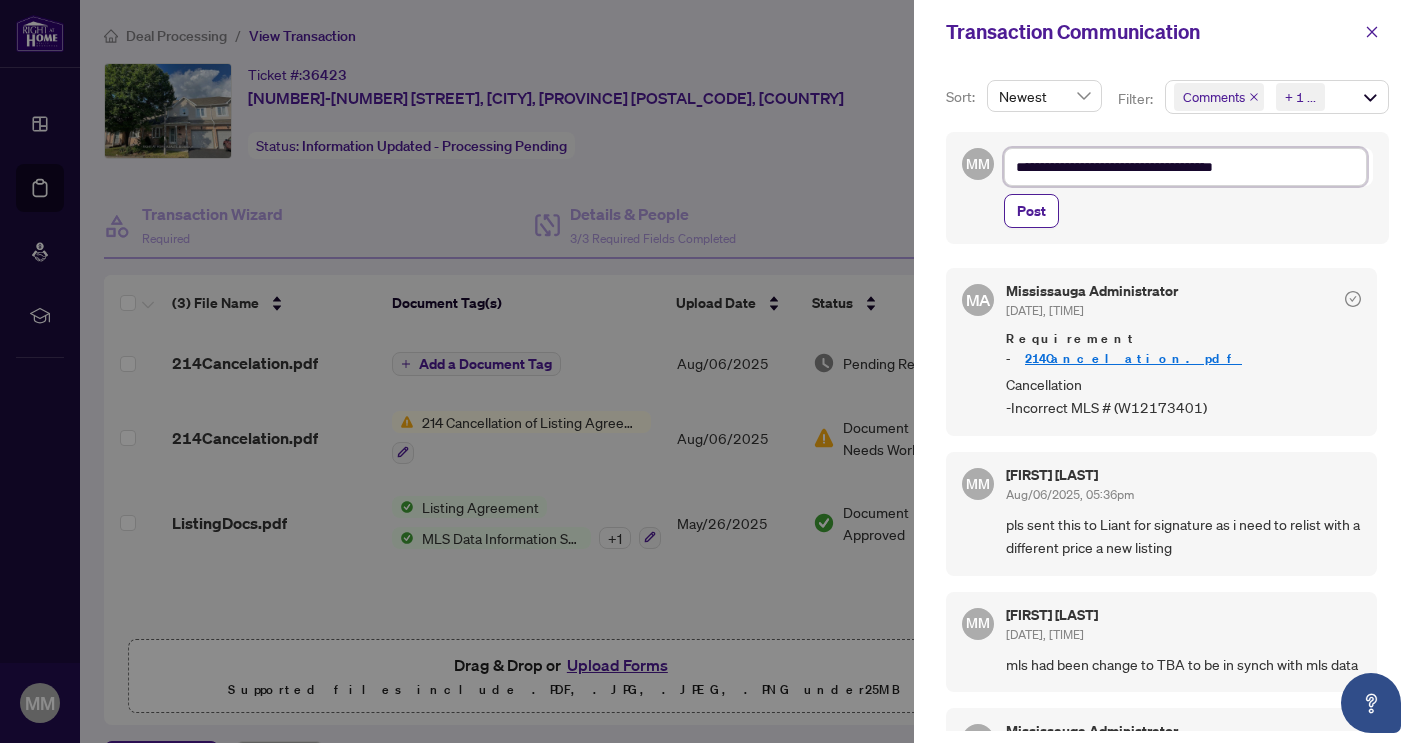 type on "**********" 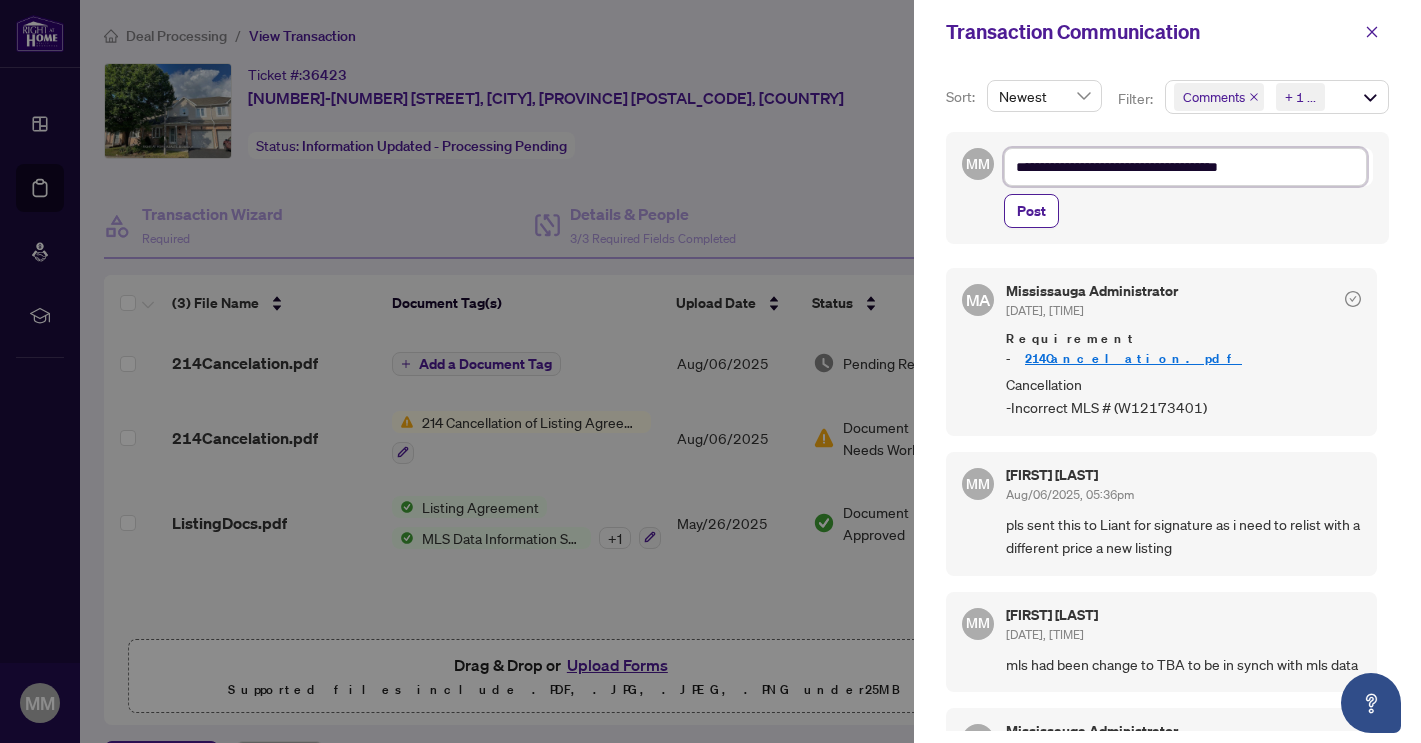 type on "**********" 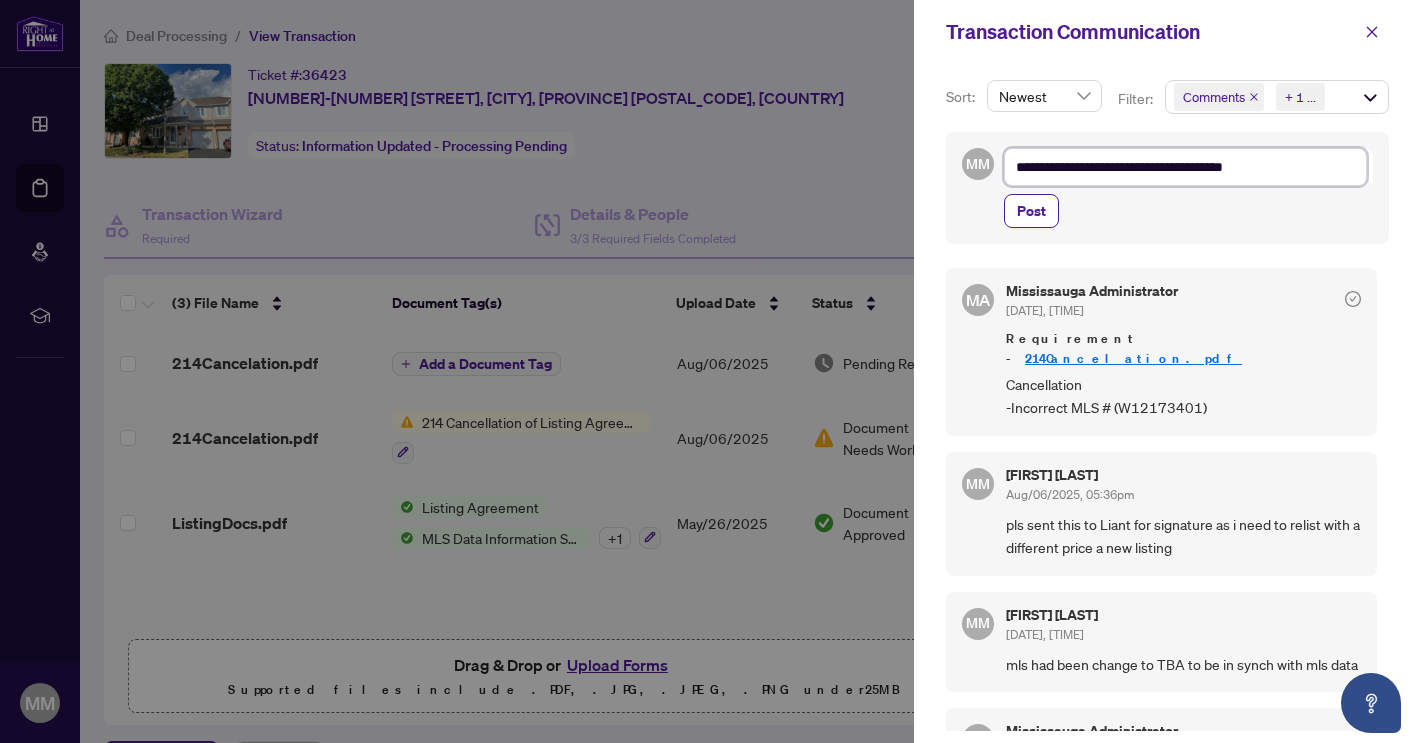 type on "**********" 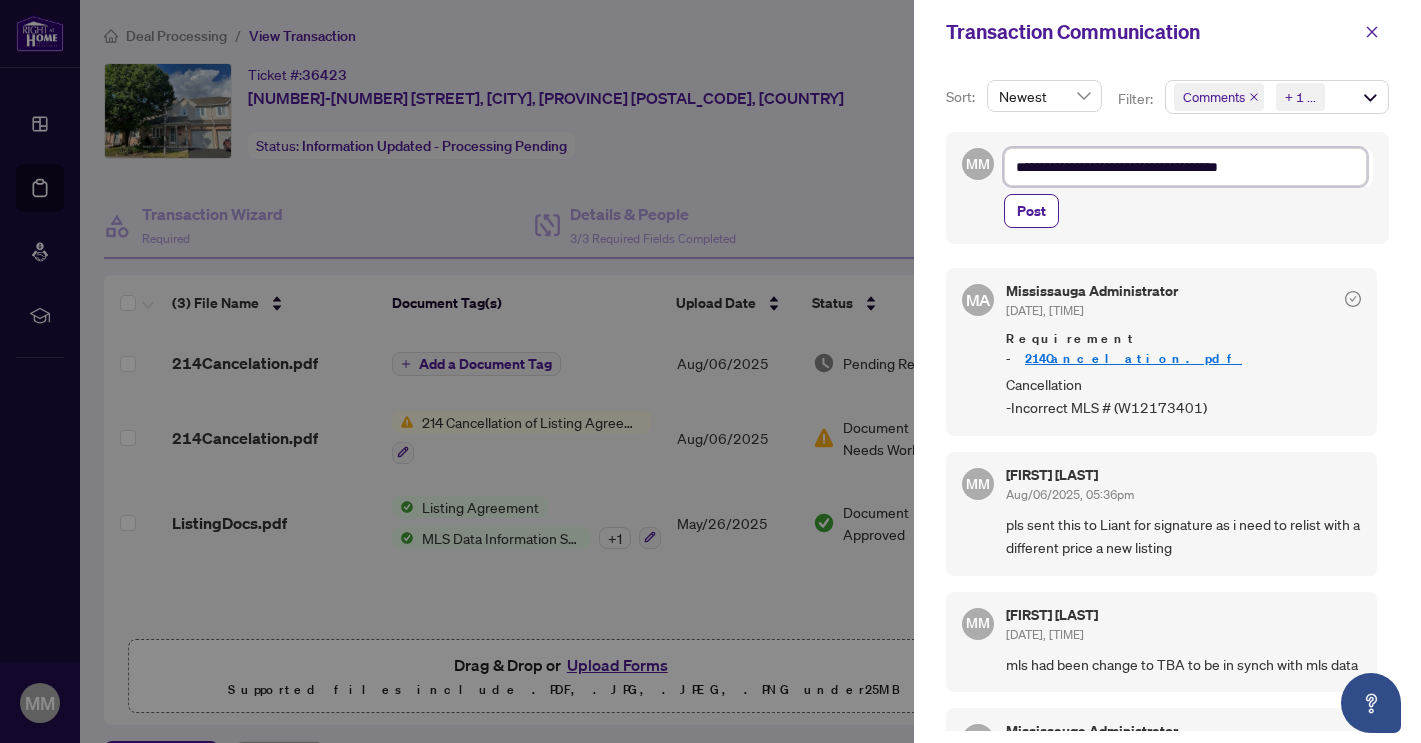 type on "**********" 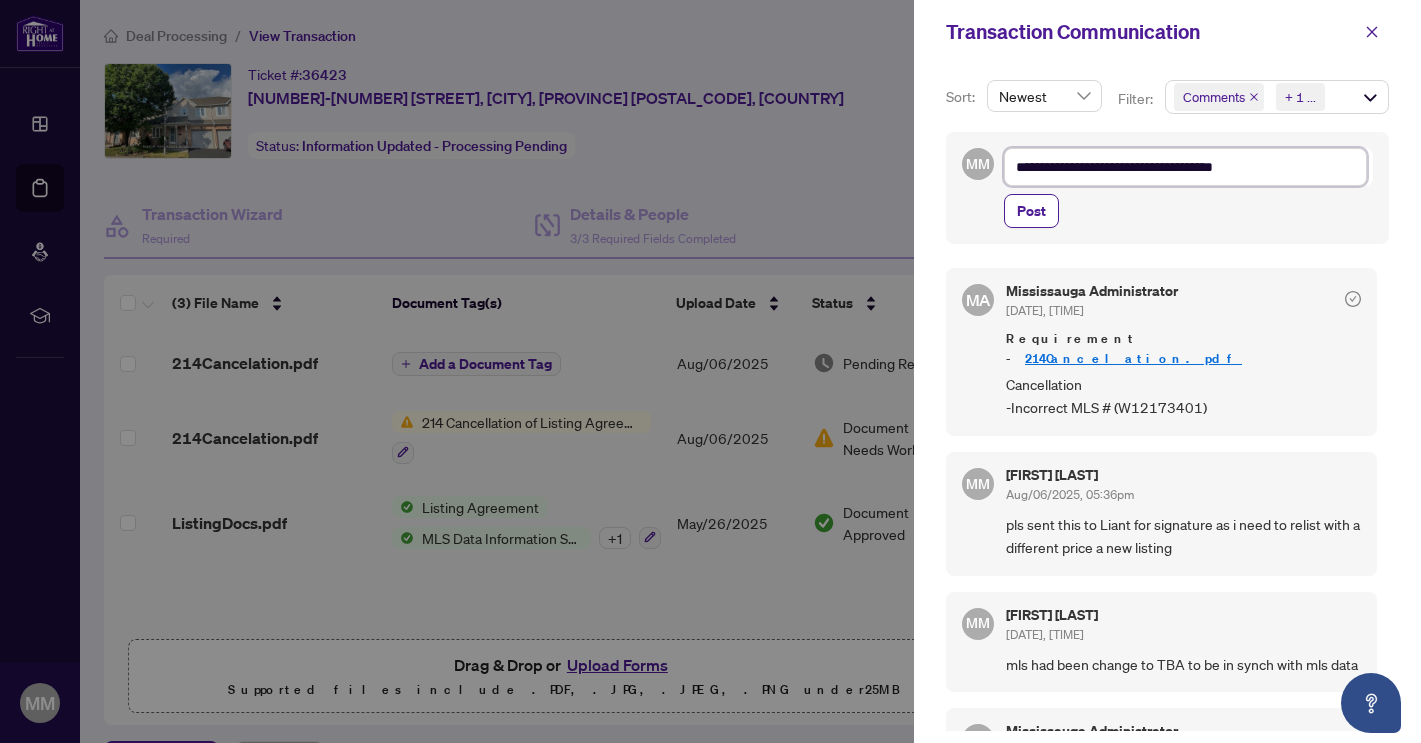 type on "**********" 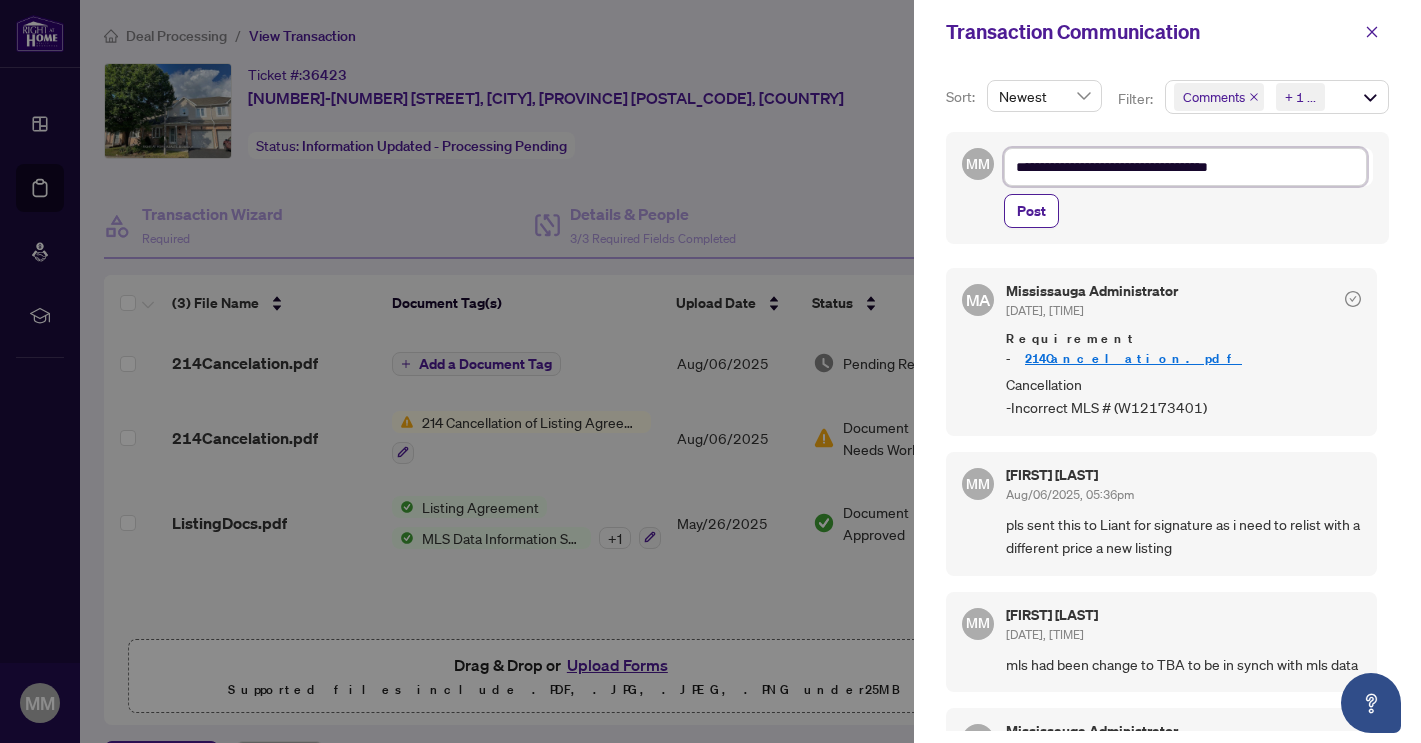 type on "**********" 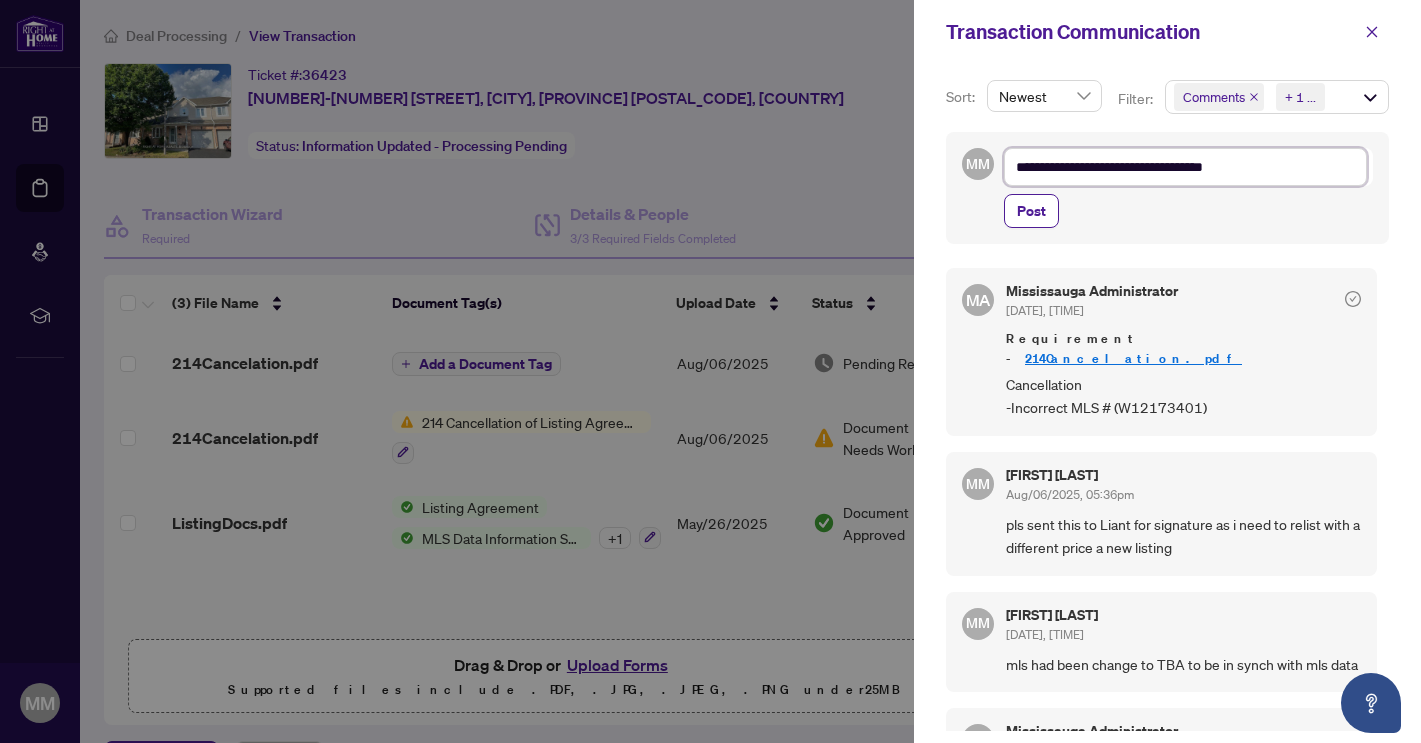 type on "**********" 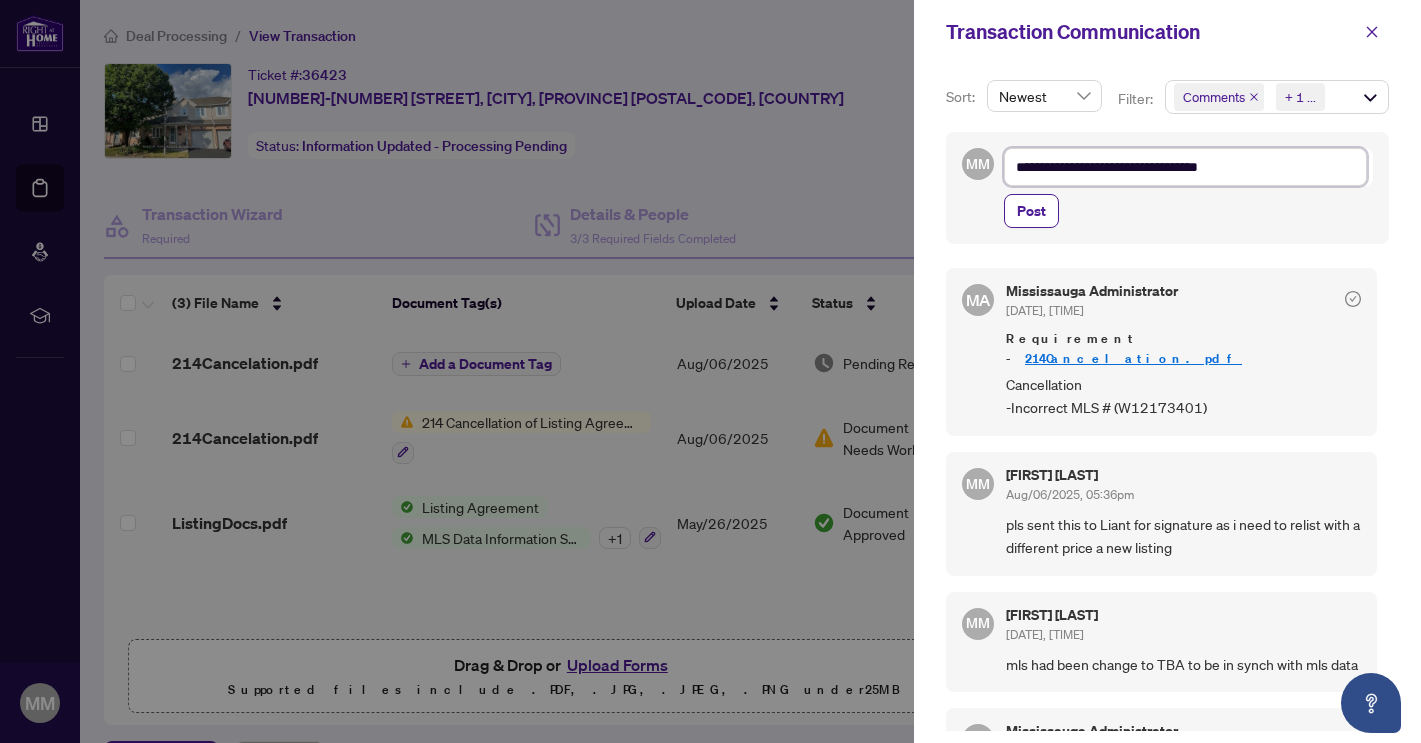 type on "**********" 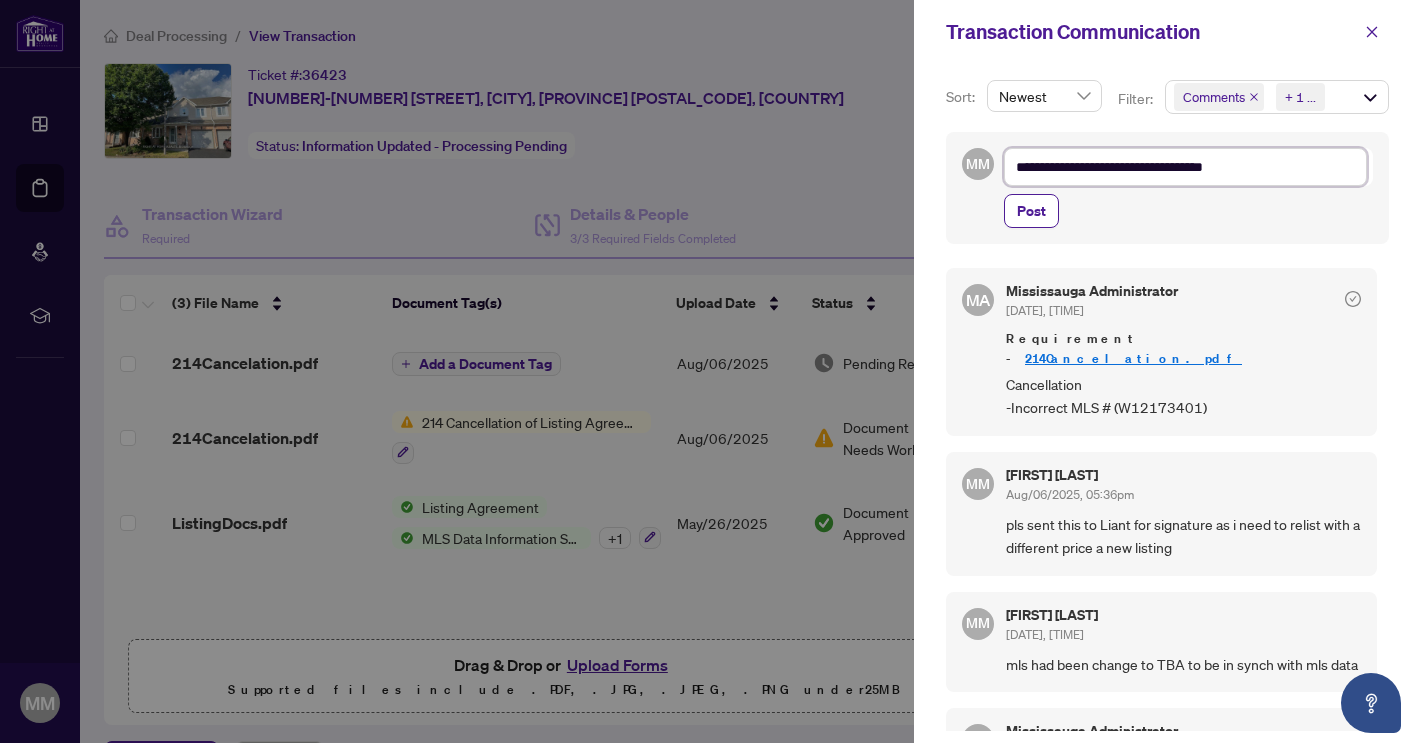 type on "**********" 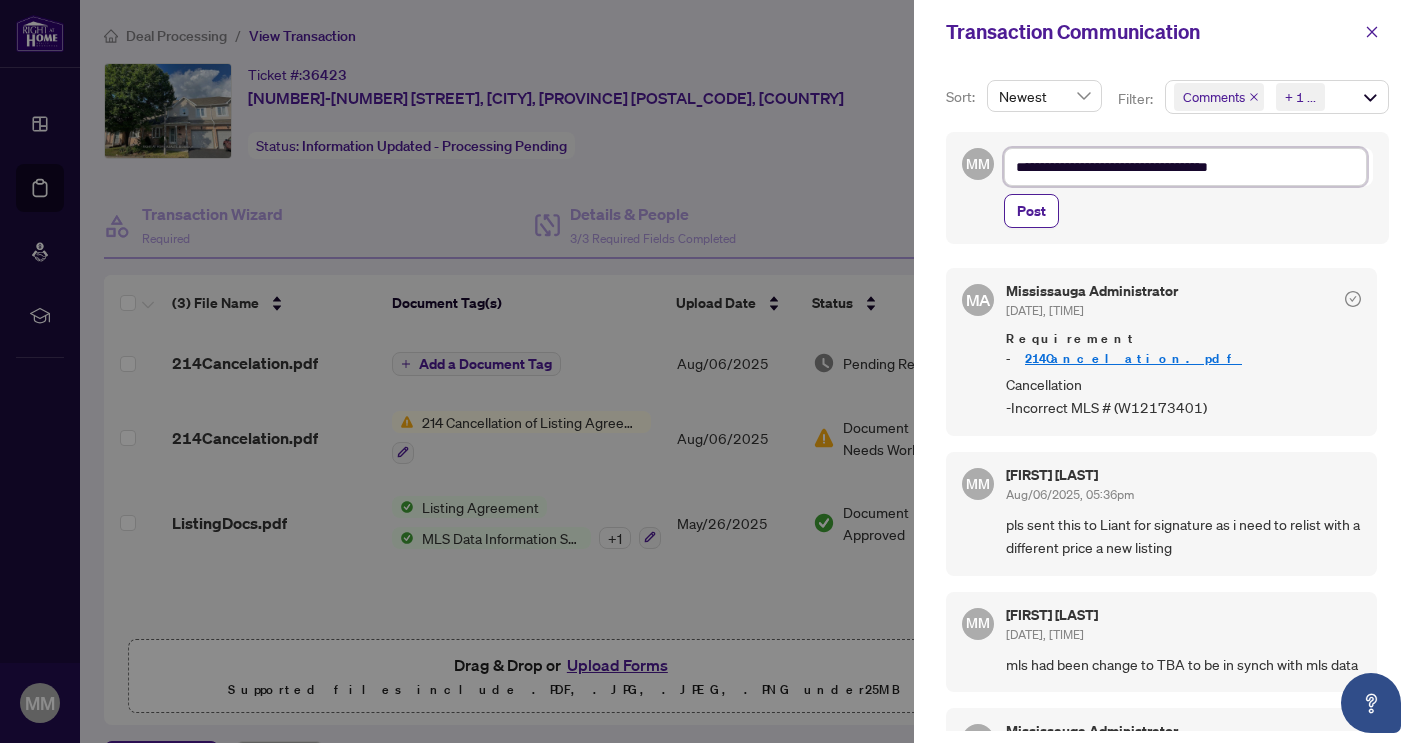 type on "**********" 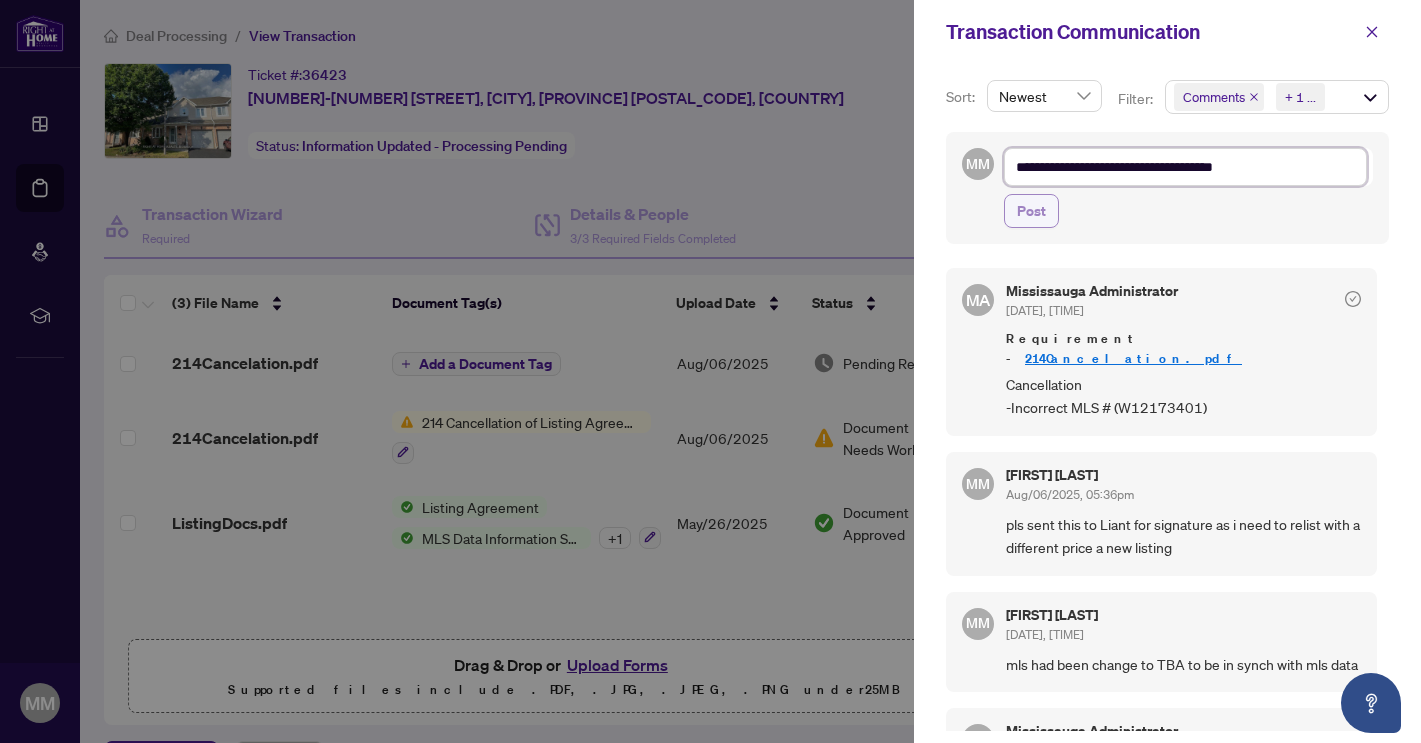 type on "**********" 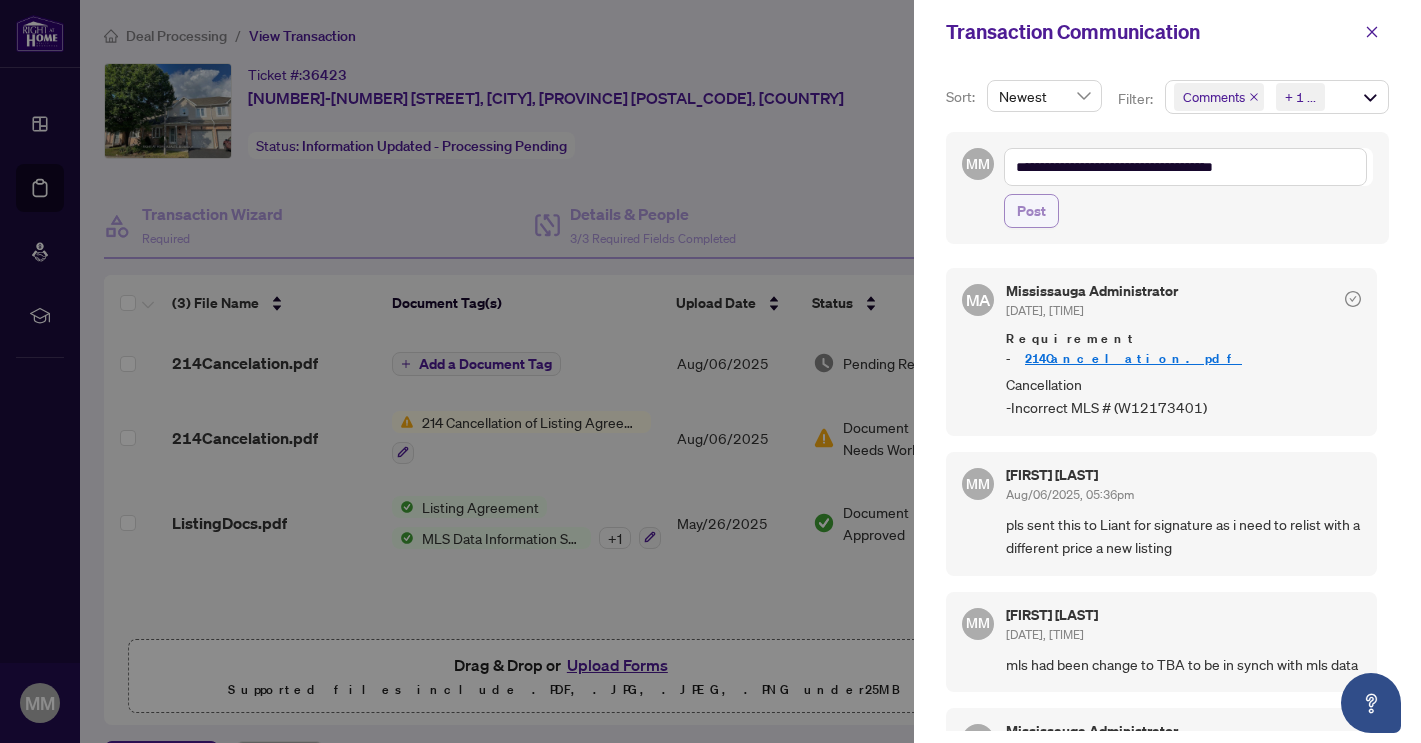 click on "Post" at bounding box center (1031, 211) 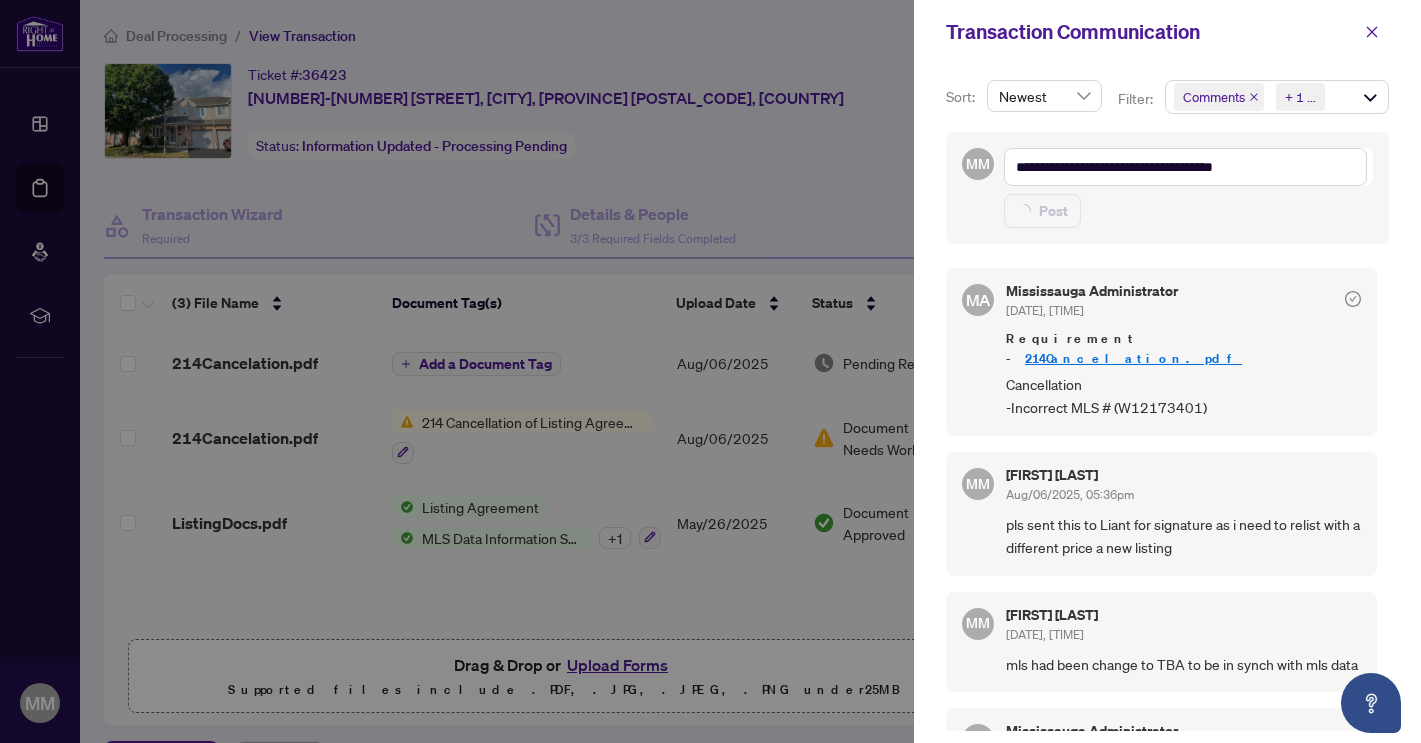 type 